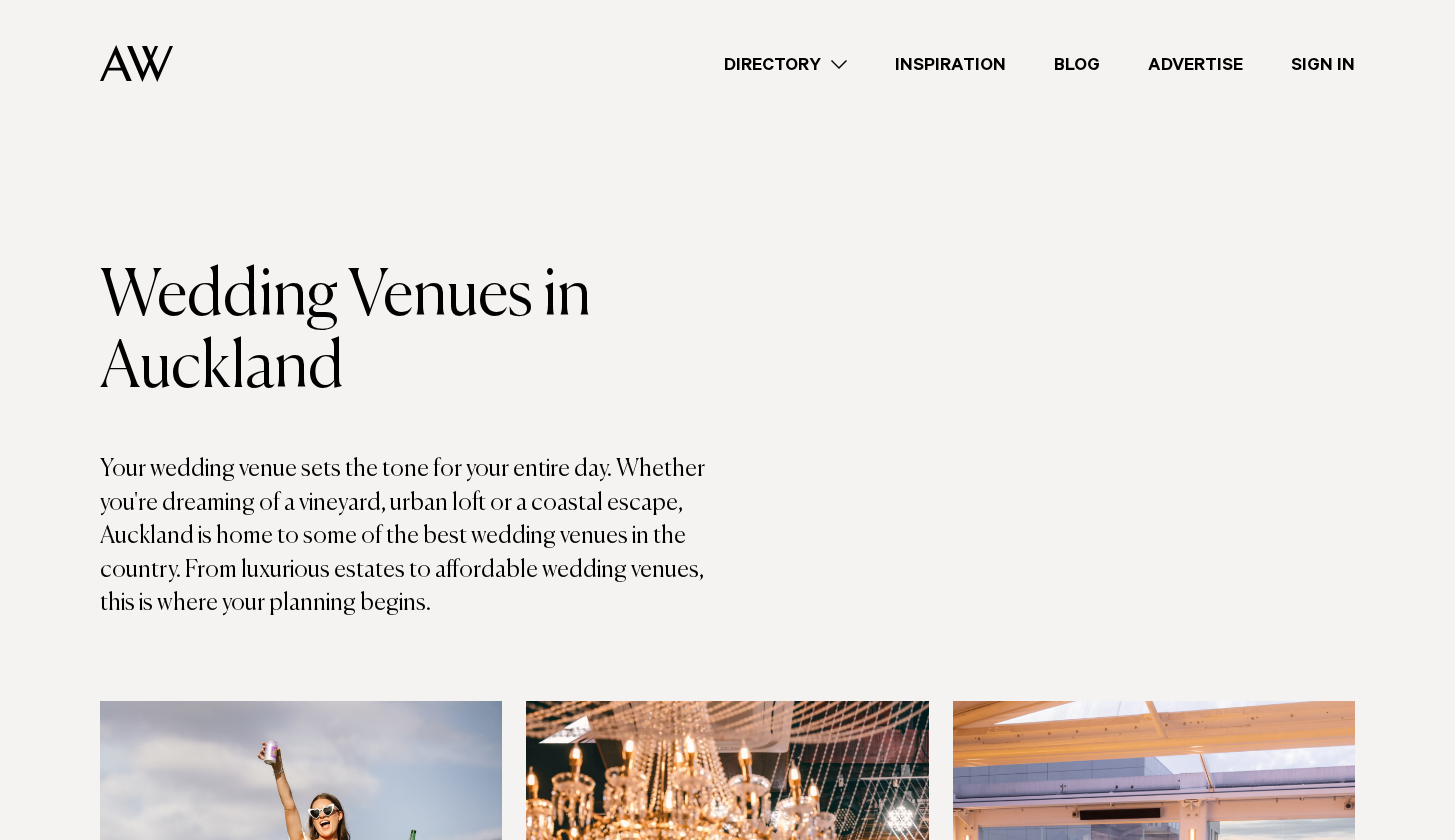 scroll, scrollTop: 0, scrollLeft: 0, axis: both 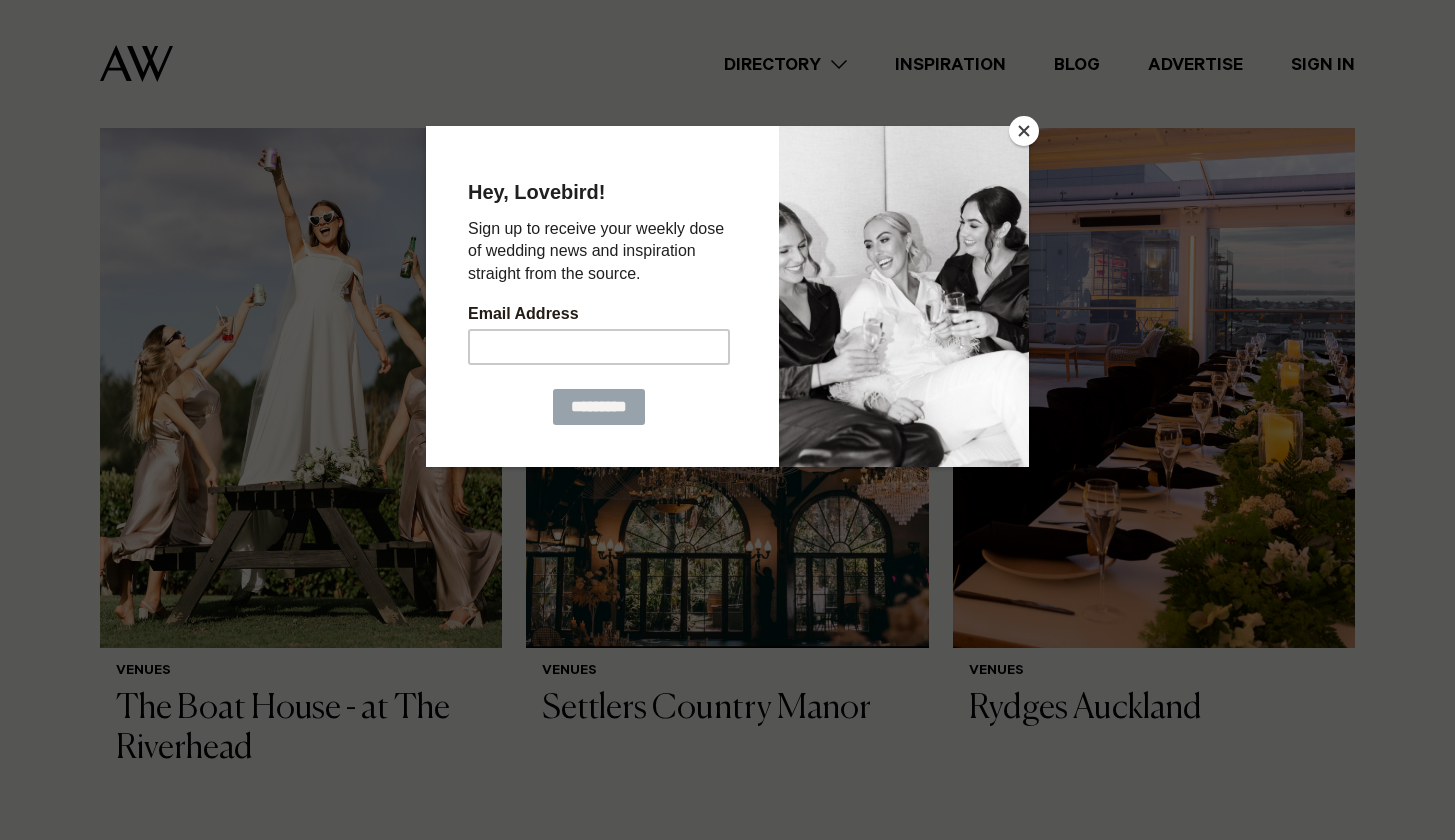 click at bounding box center (1024, 131) 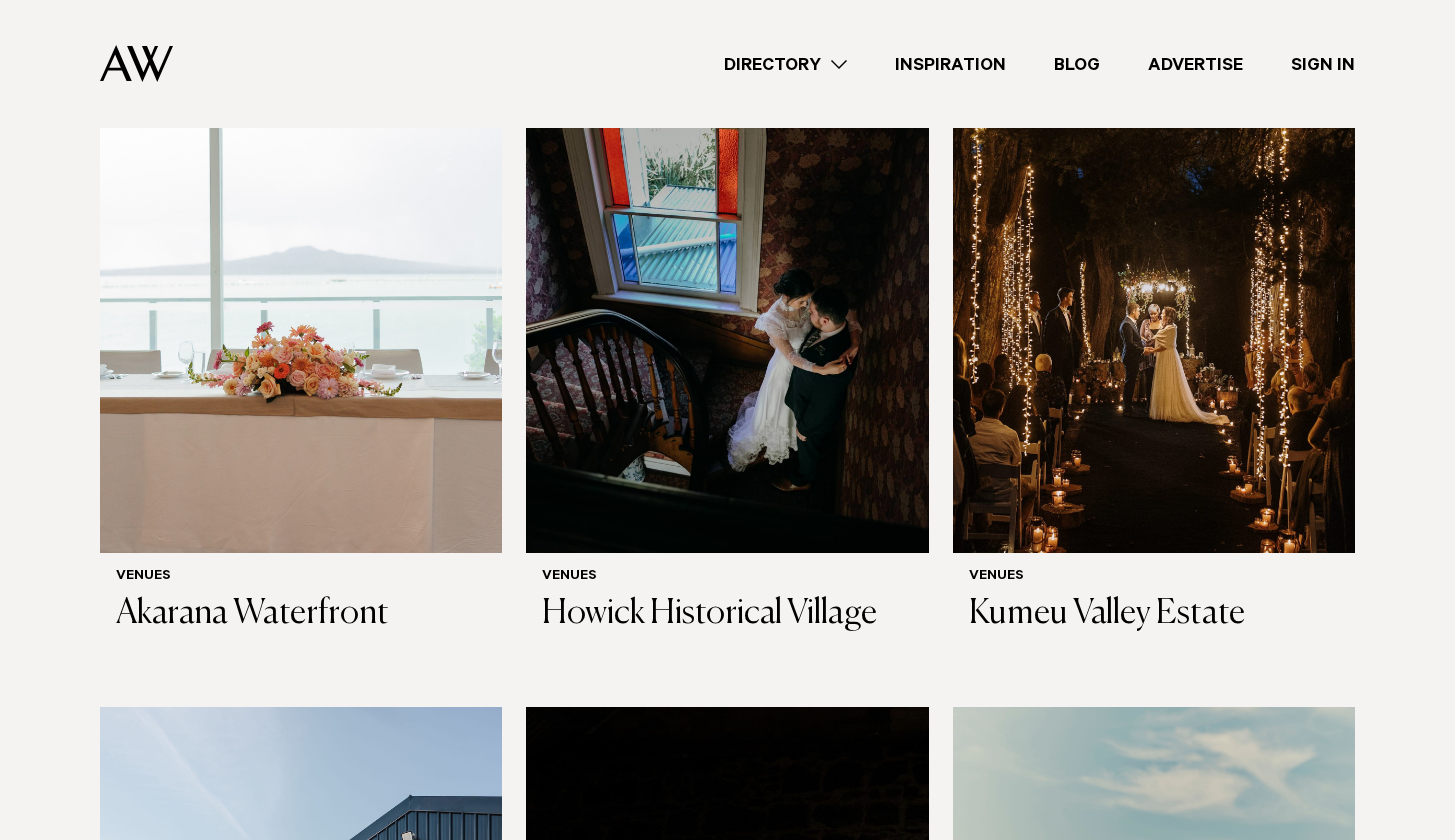 scroll, scrollTop: 7824, scrollLeft: 0, axis: vertical 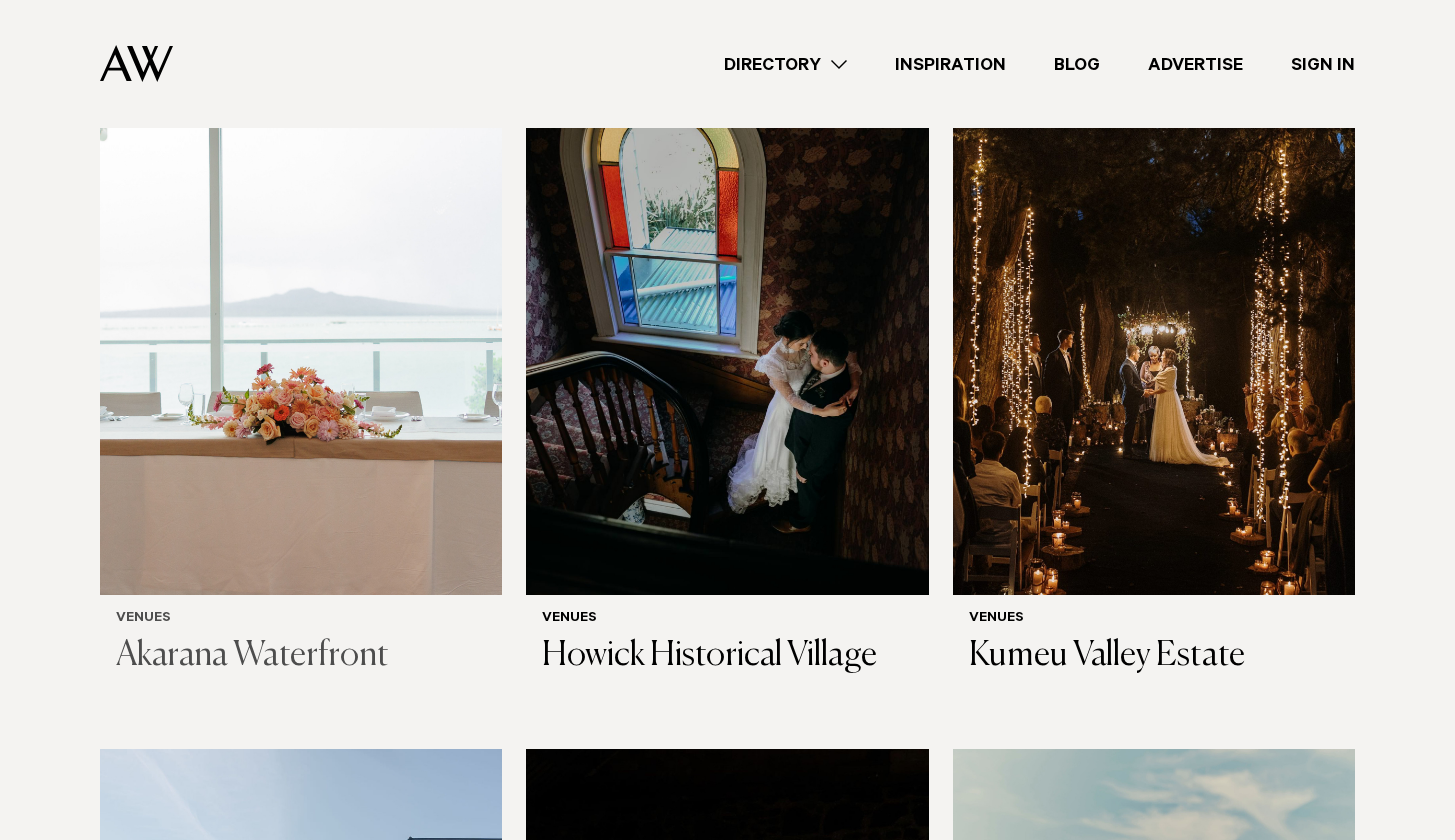 click at bounding box center [301, 325] 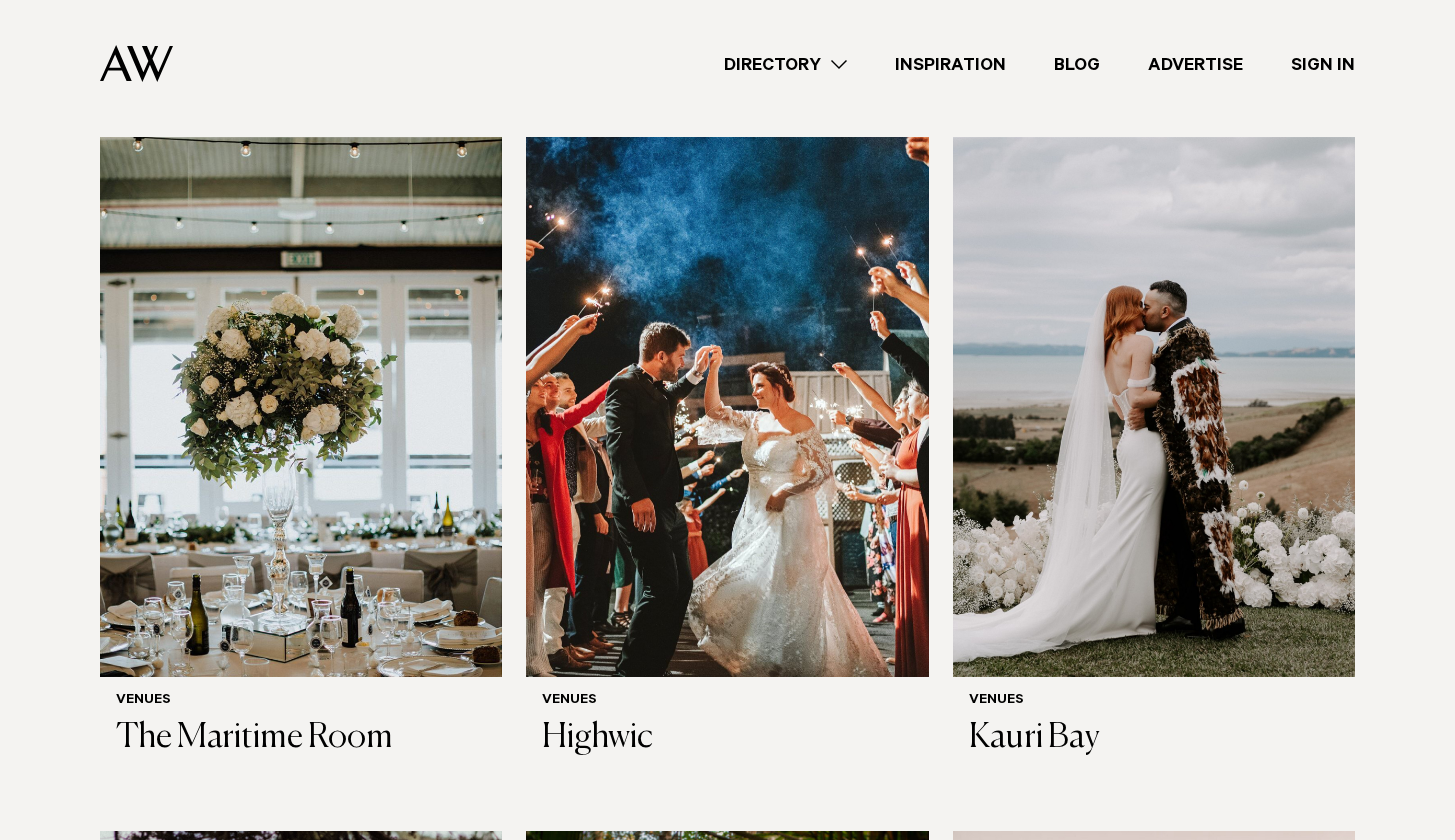scroll, scrollTop: 4872, scrollLeft: 0, axis: vertical 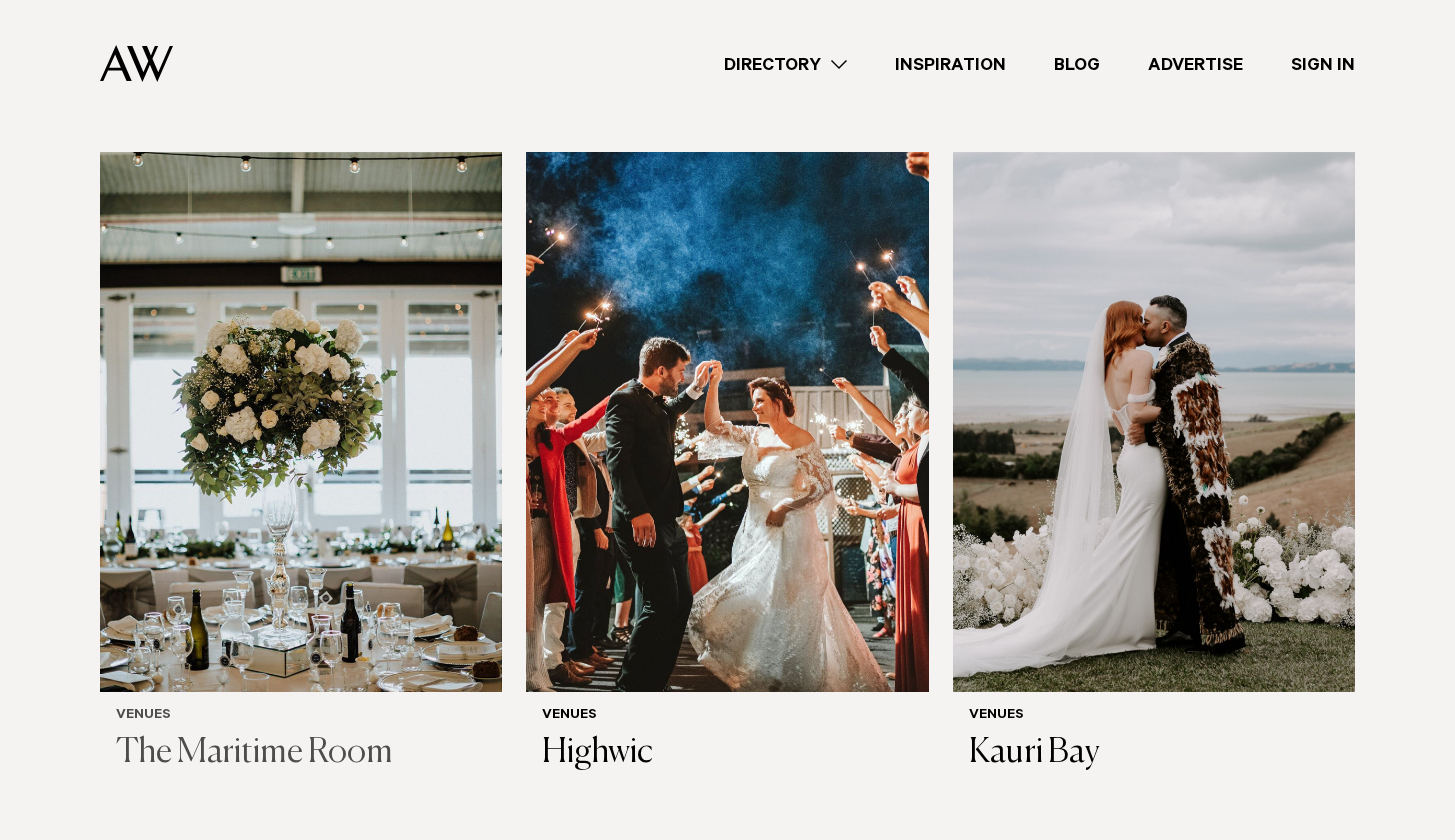 click at bounding box center (301, 422) 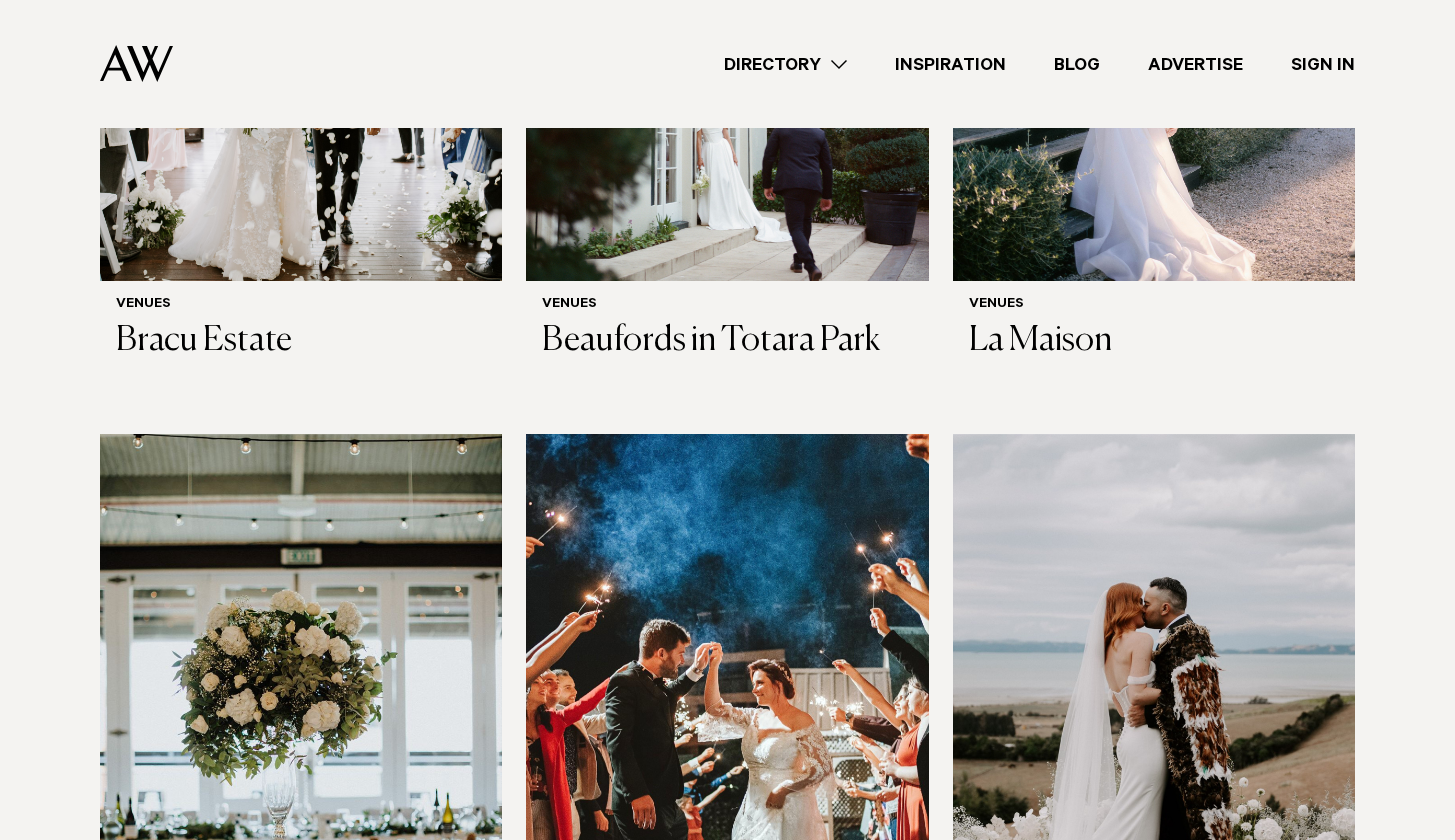 scroll, scrollTop: 4307, scrollLeft: 0, axis: vertical 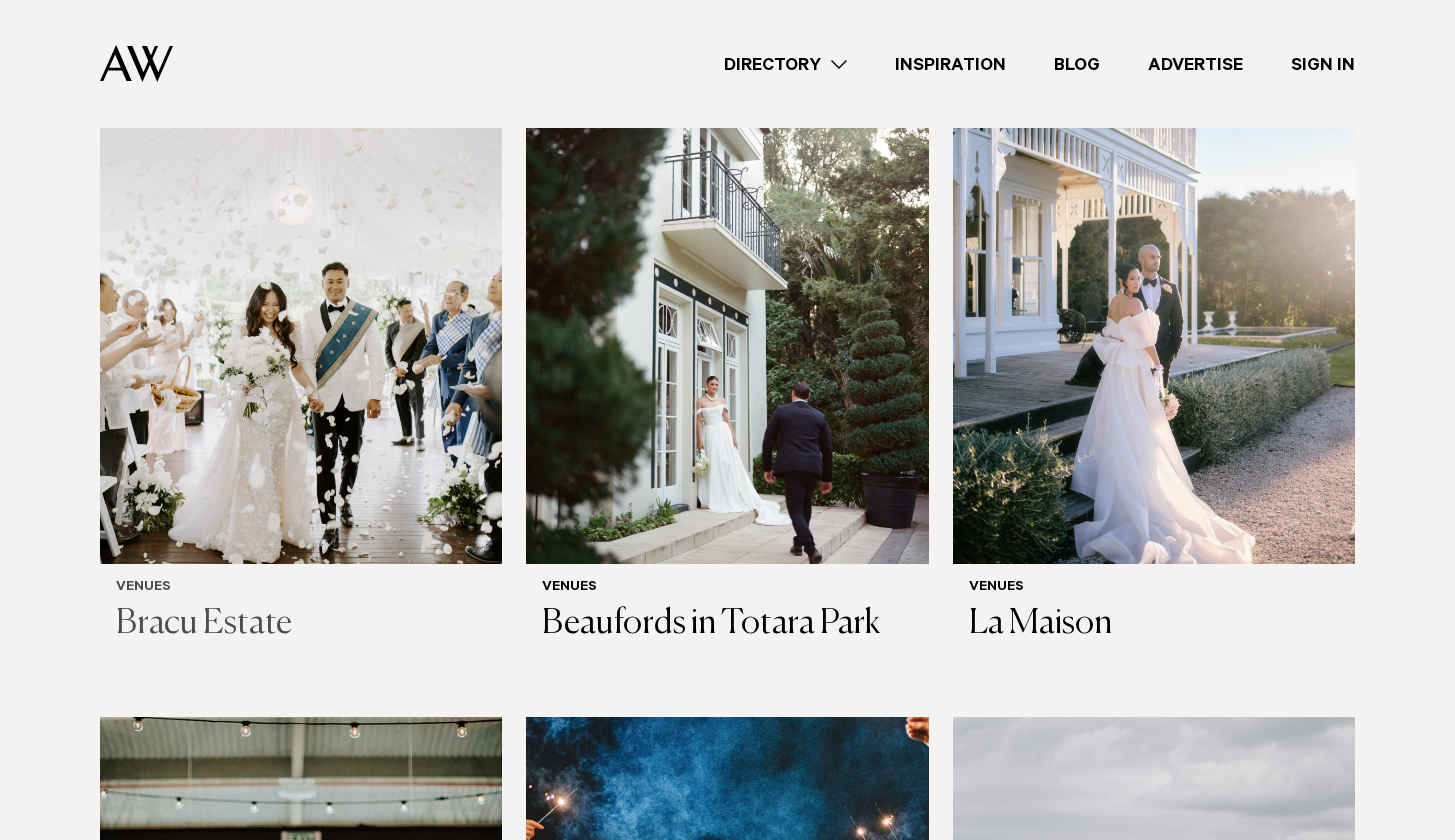 click at bounding box center [301, 294] 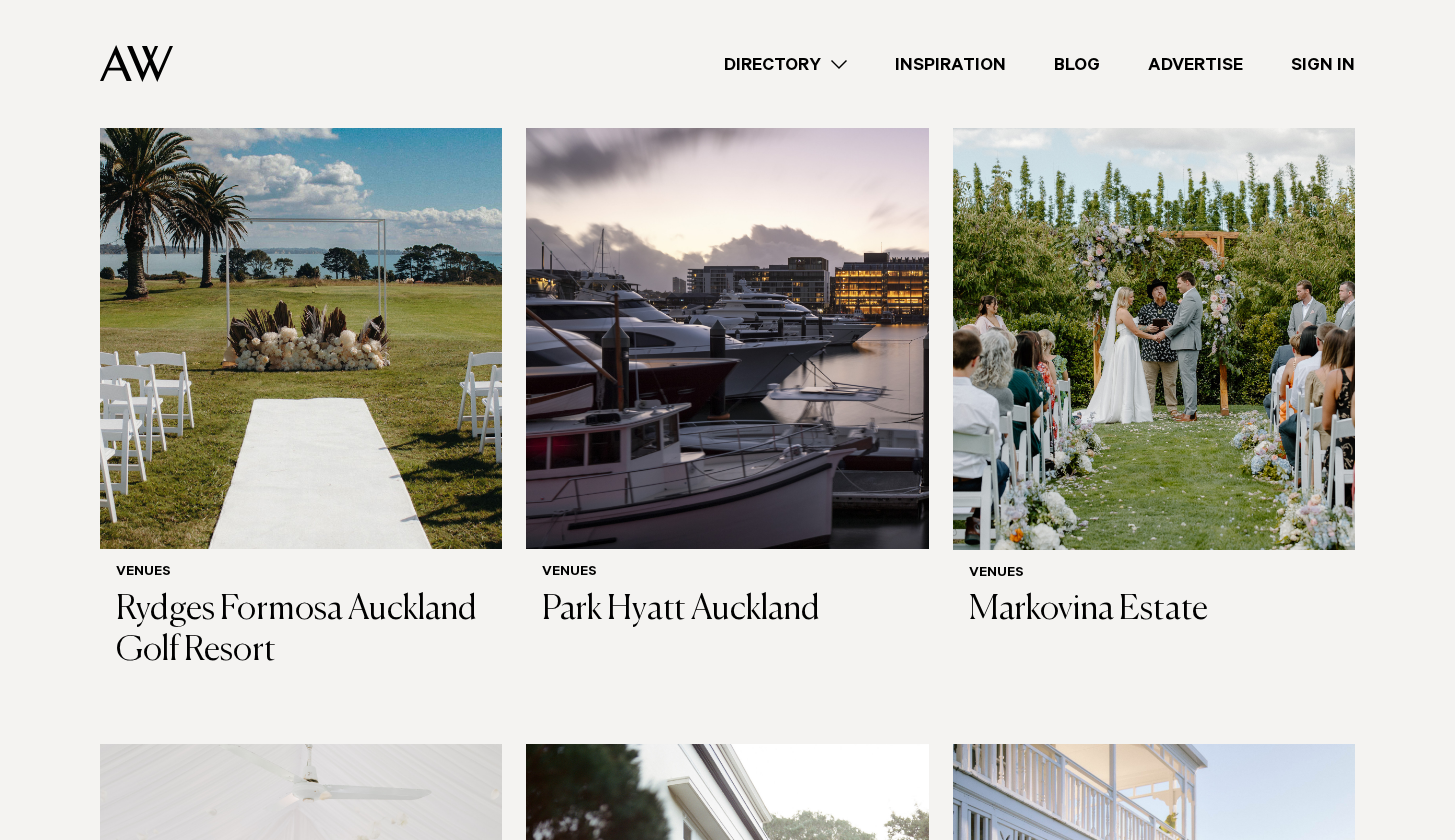 scroll, scrollTop: 3432, scrollLeft: 0, axis: vertical 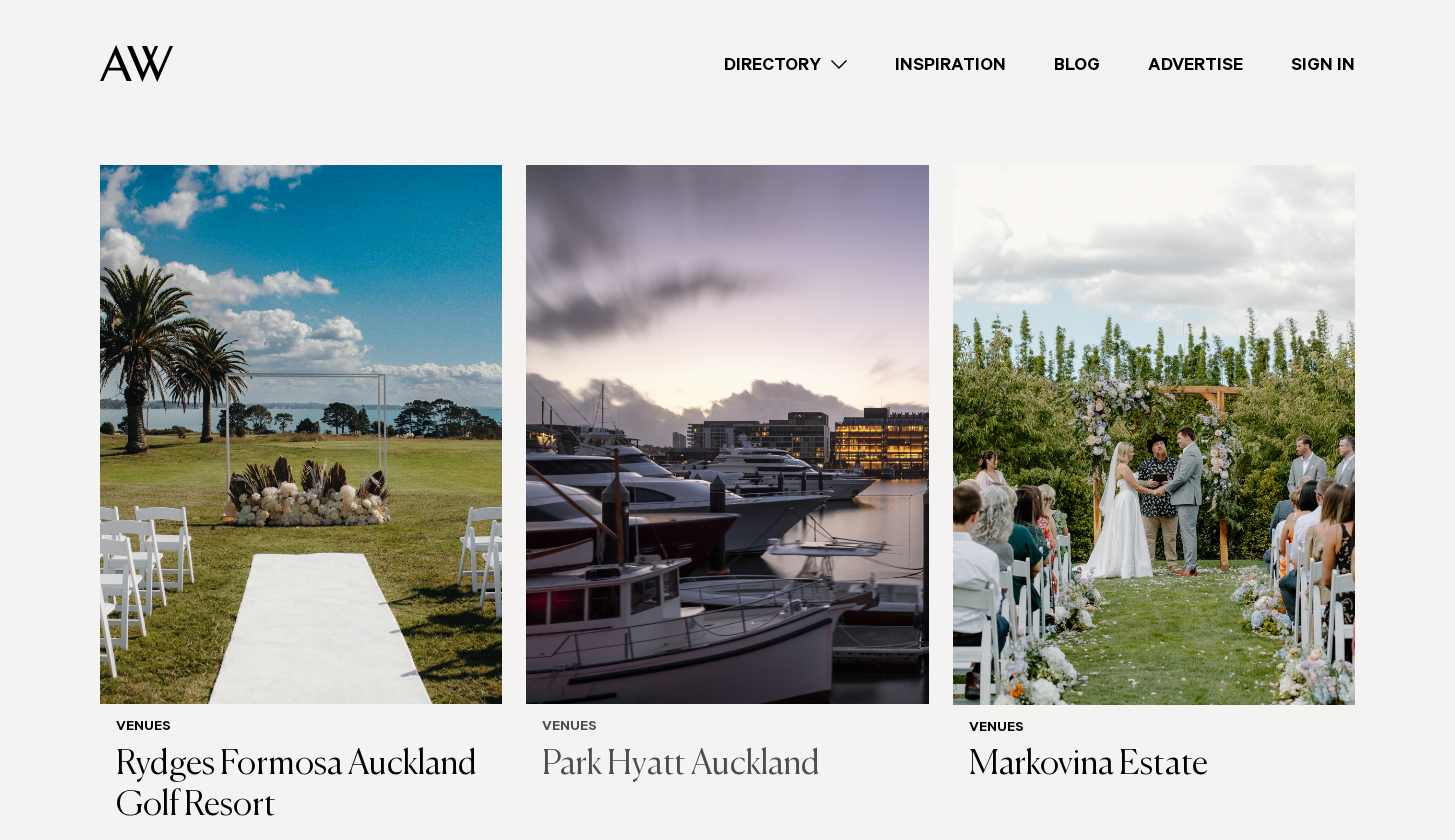 click at bounding box center [727, 435] 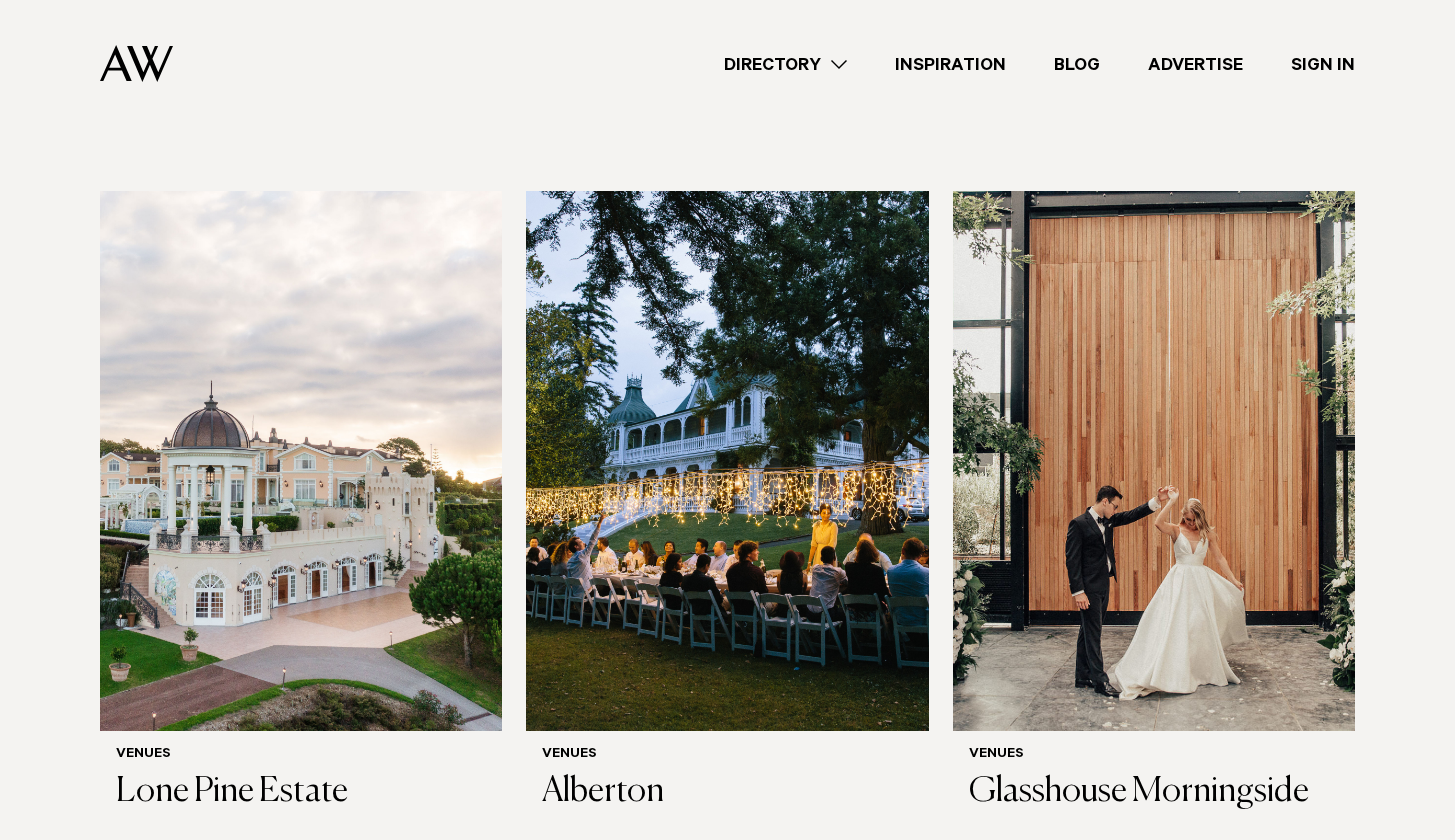 scroll, scrollTop: 2726, scrollLeft: 0, axis: vertical 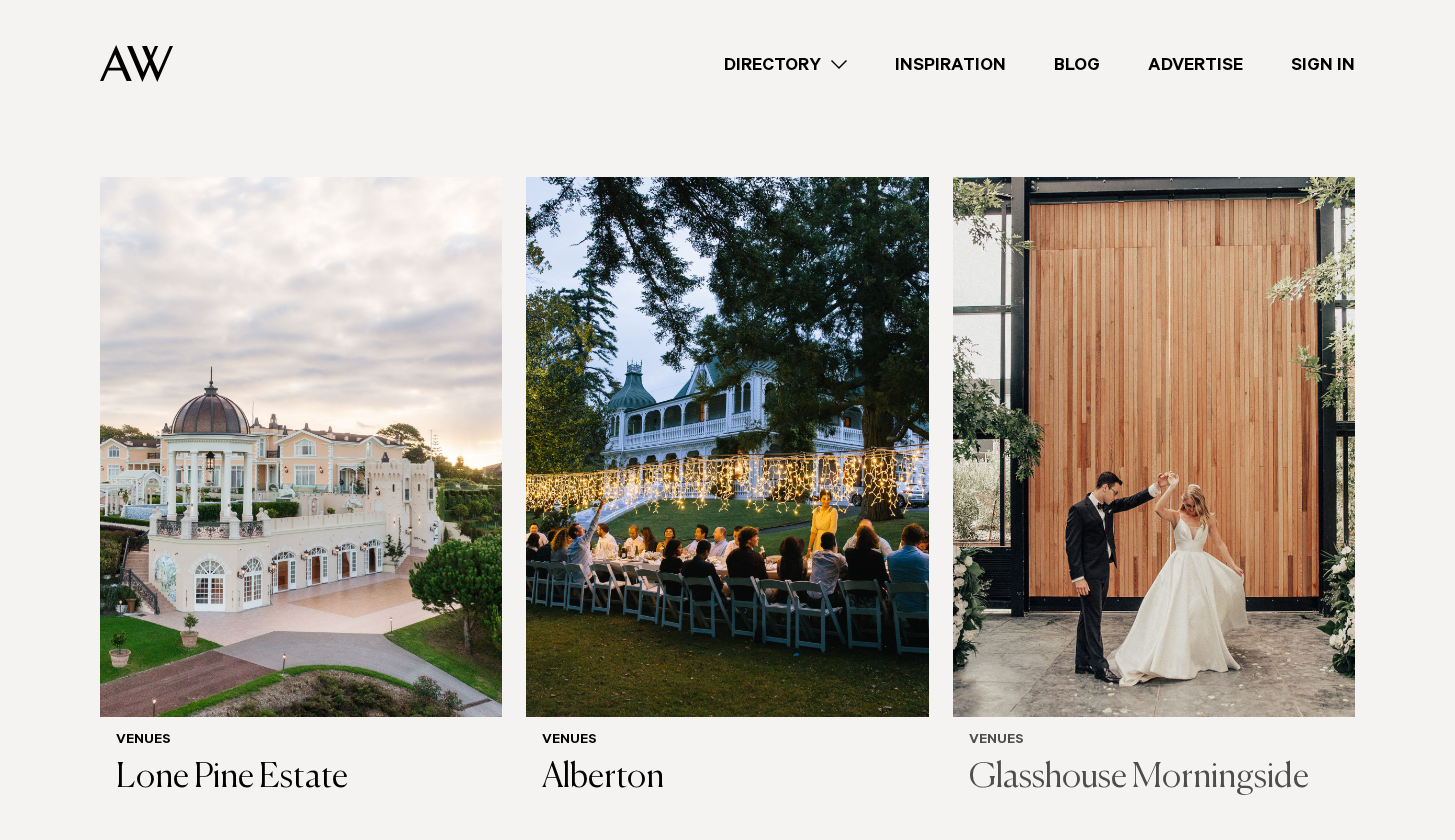 click at bounding box center [1154, 447] 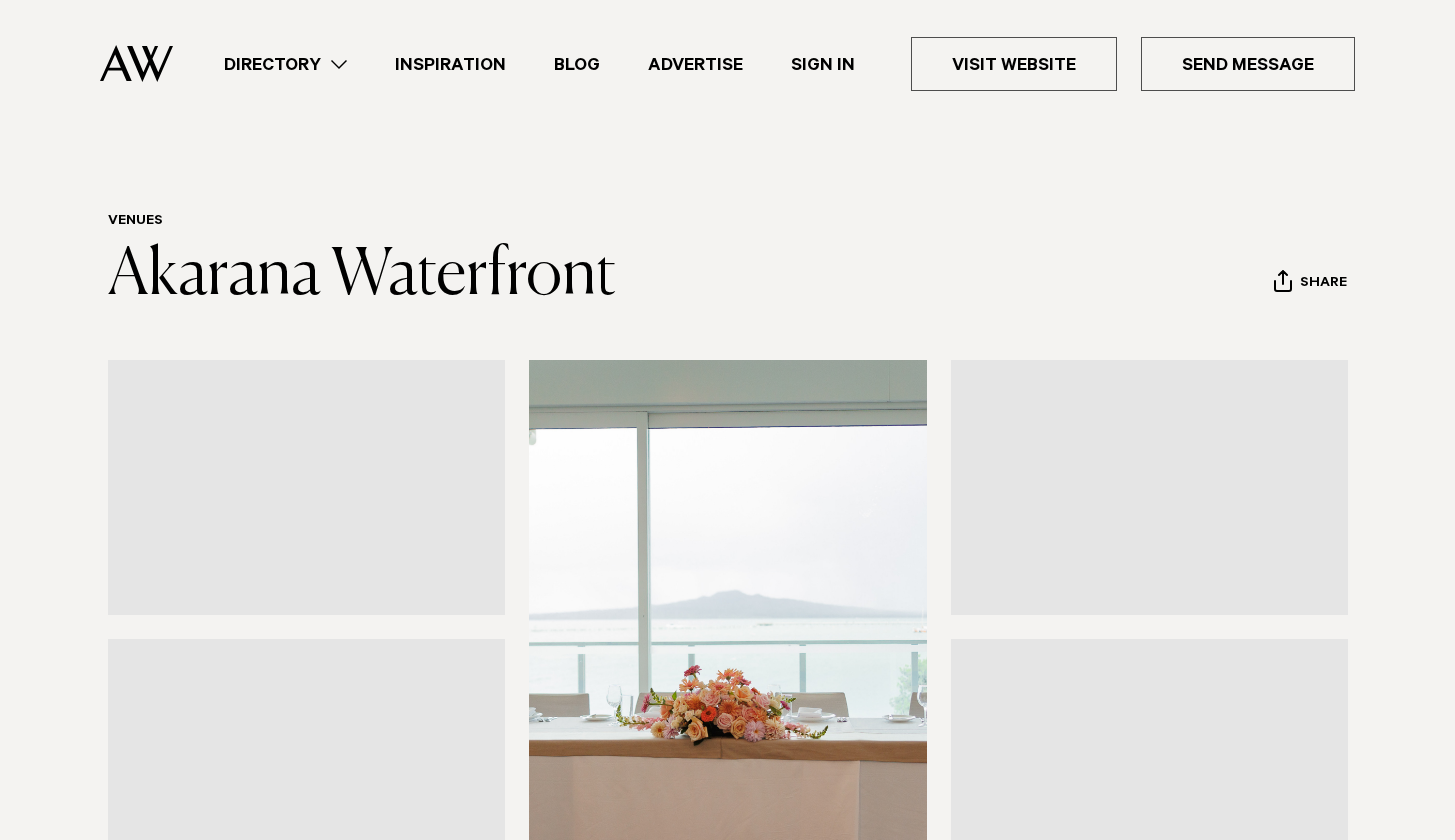 scroll, scrollTop: 0, scrollLeft: 0, axis: both 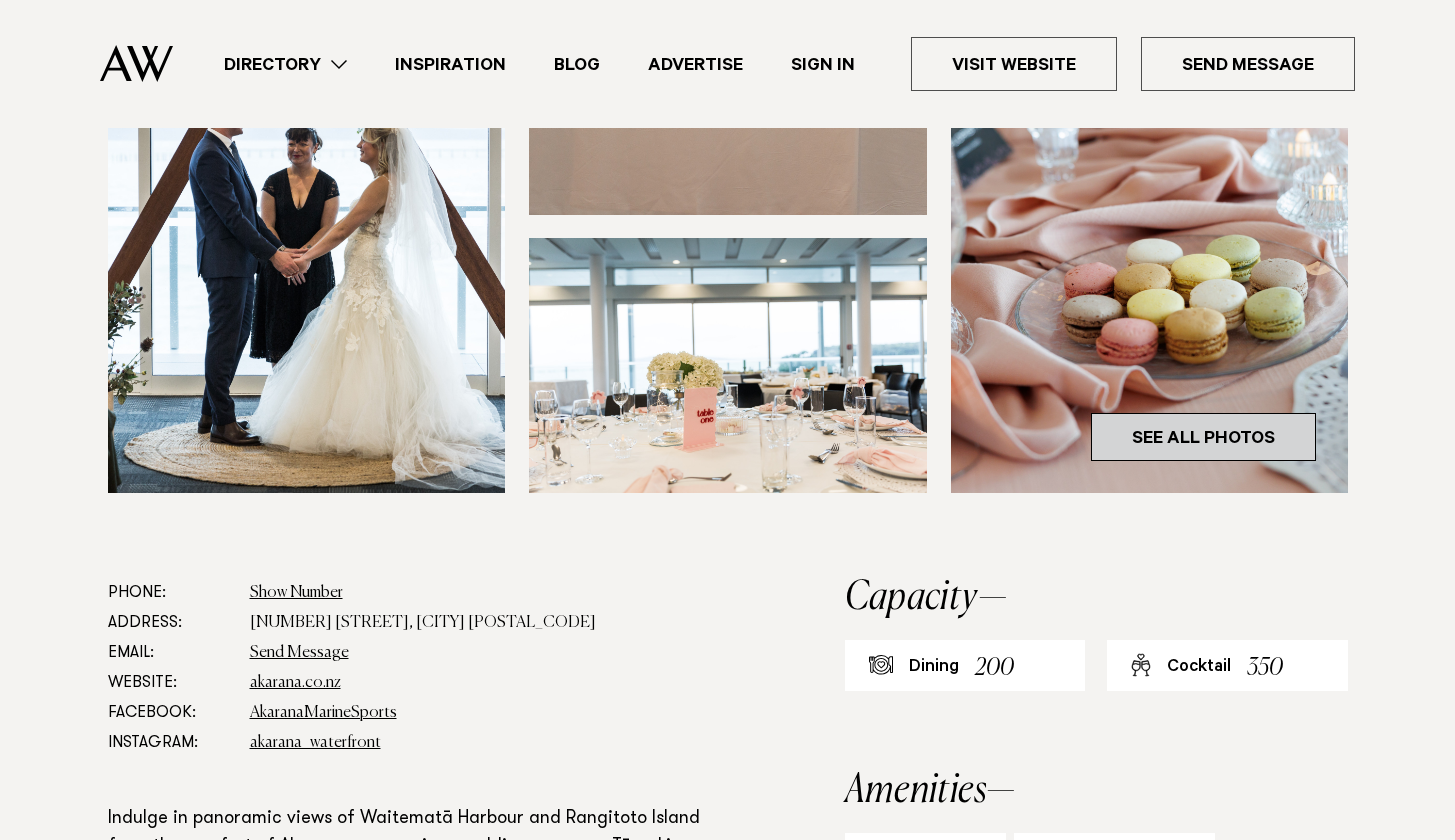 click on "See All Photos" at bounding box center [1203, 437] 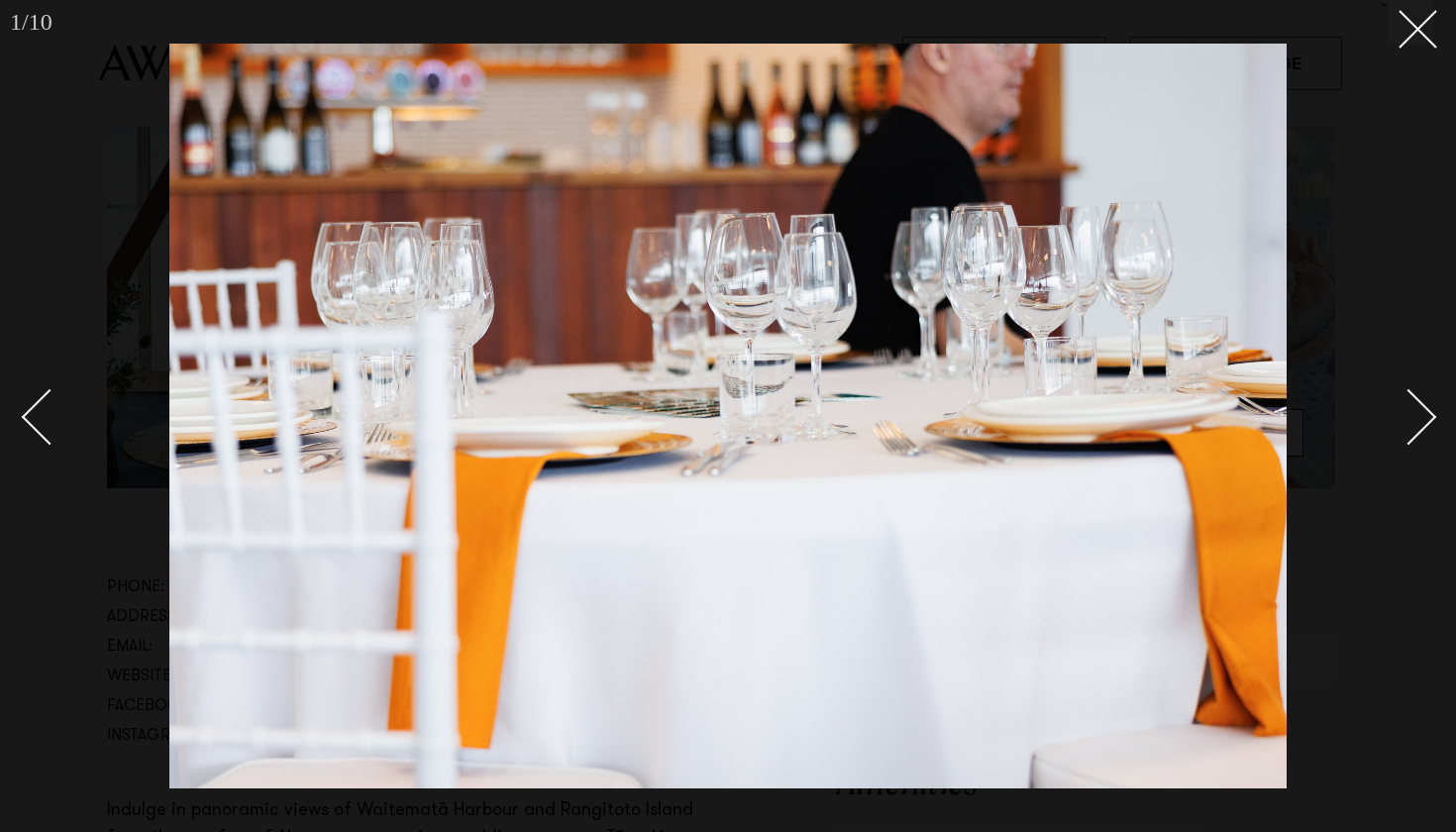 click at bounding box center [1408, 417] 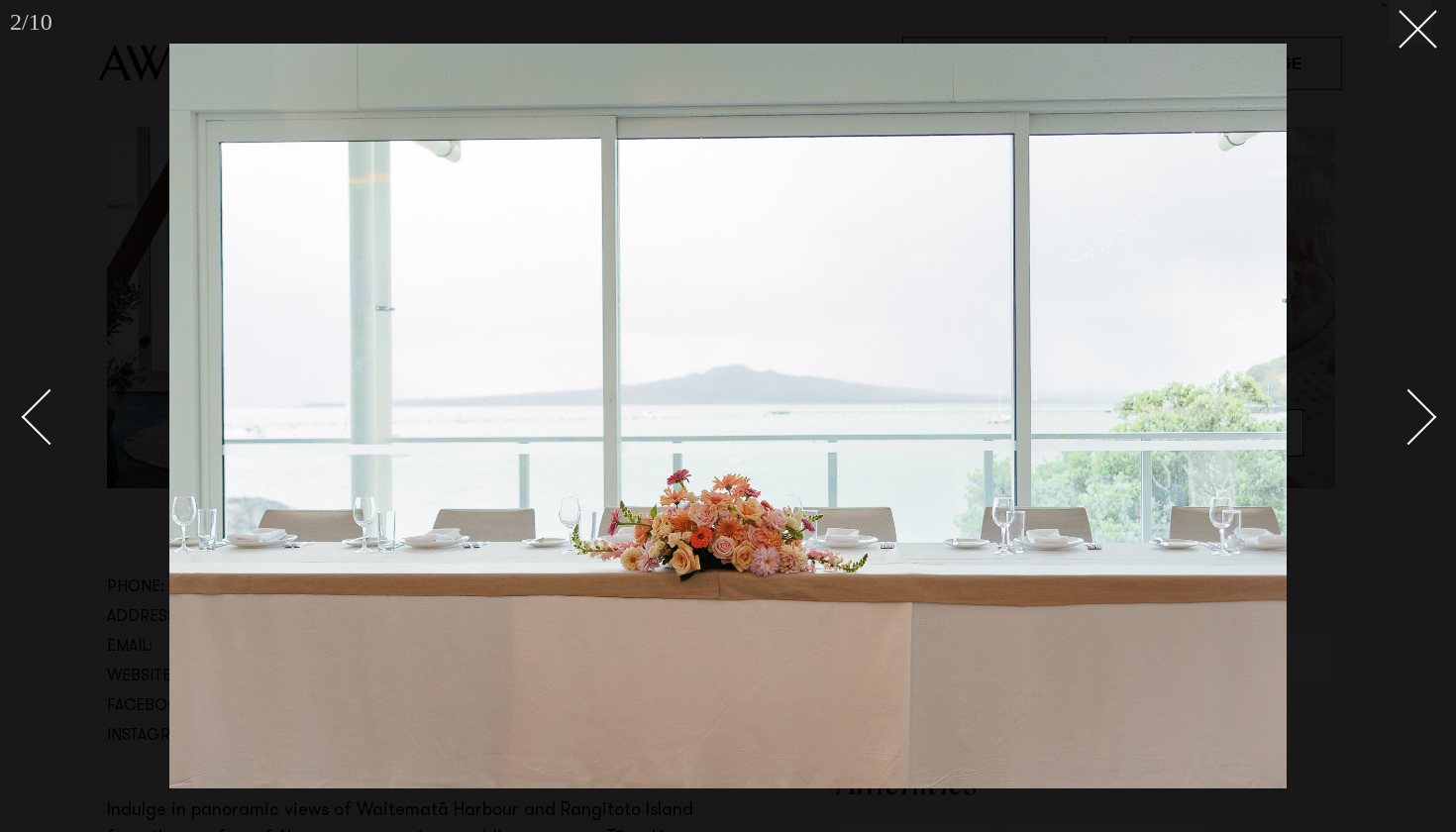 click at bounding box center [1408, 417] 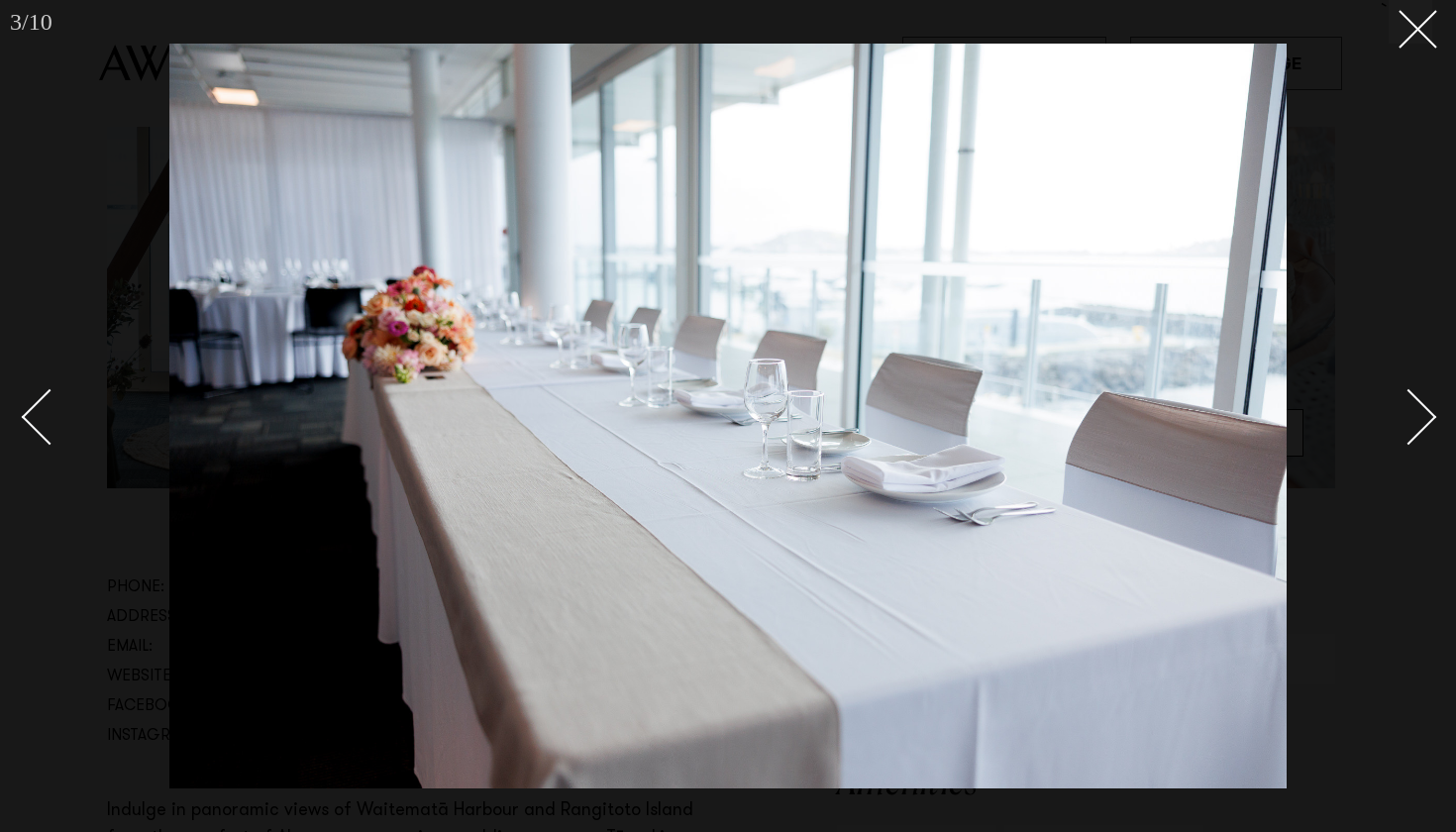 click at bounding box center [1408, 417] 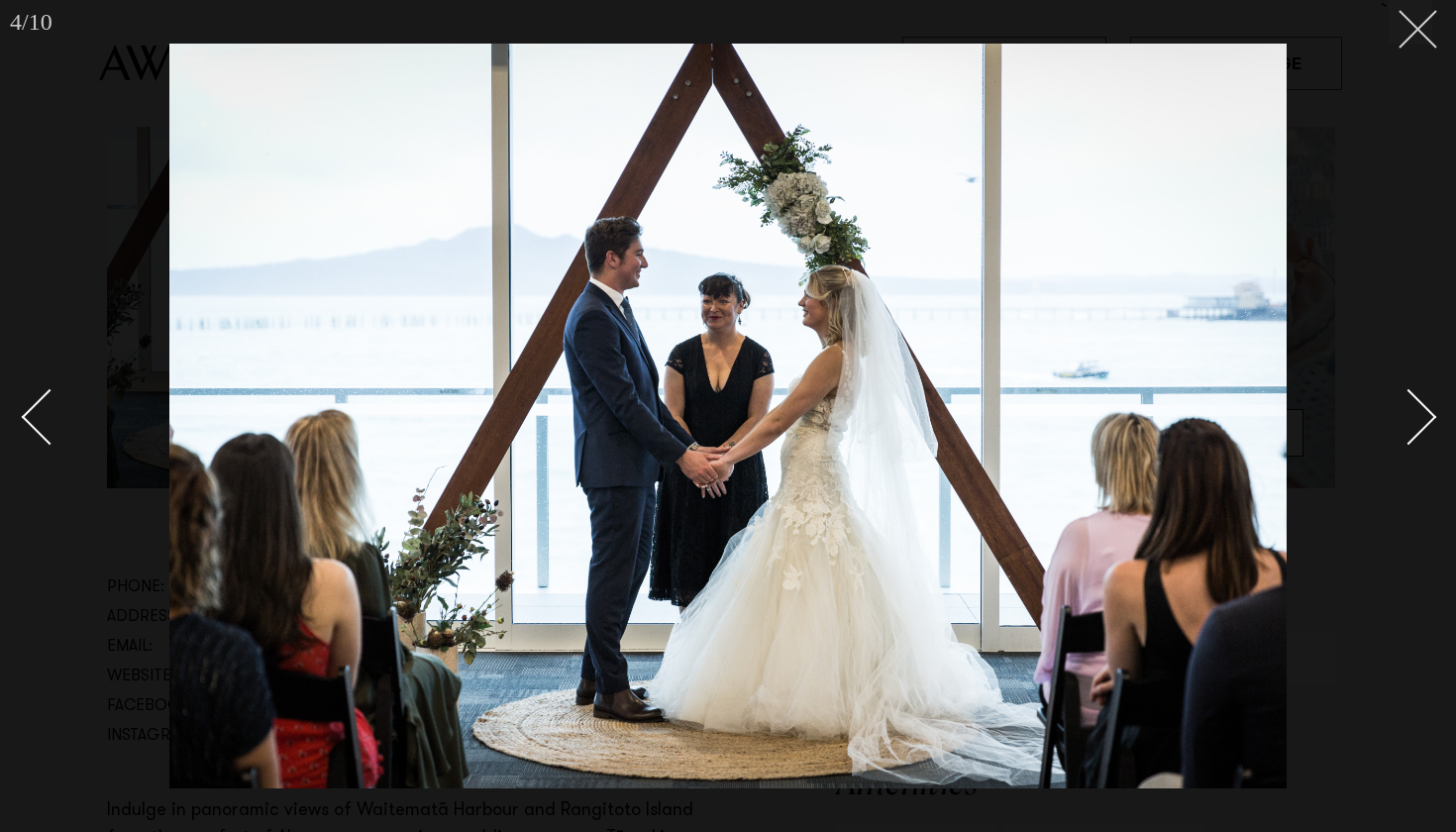 click 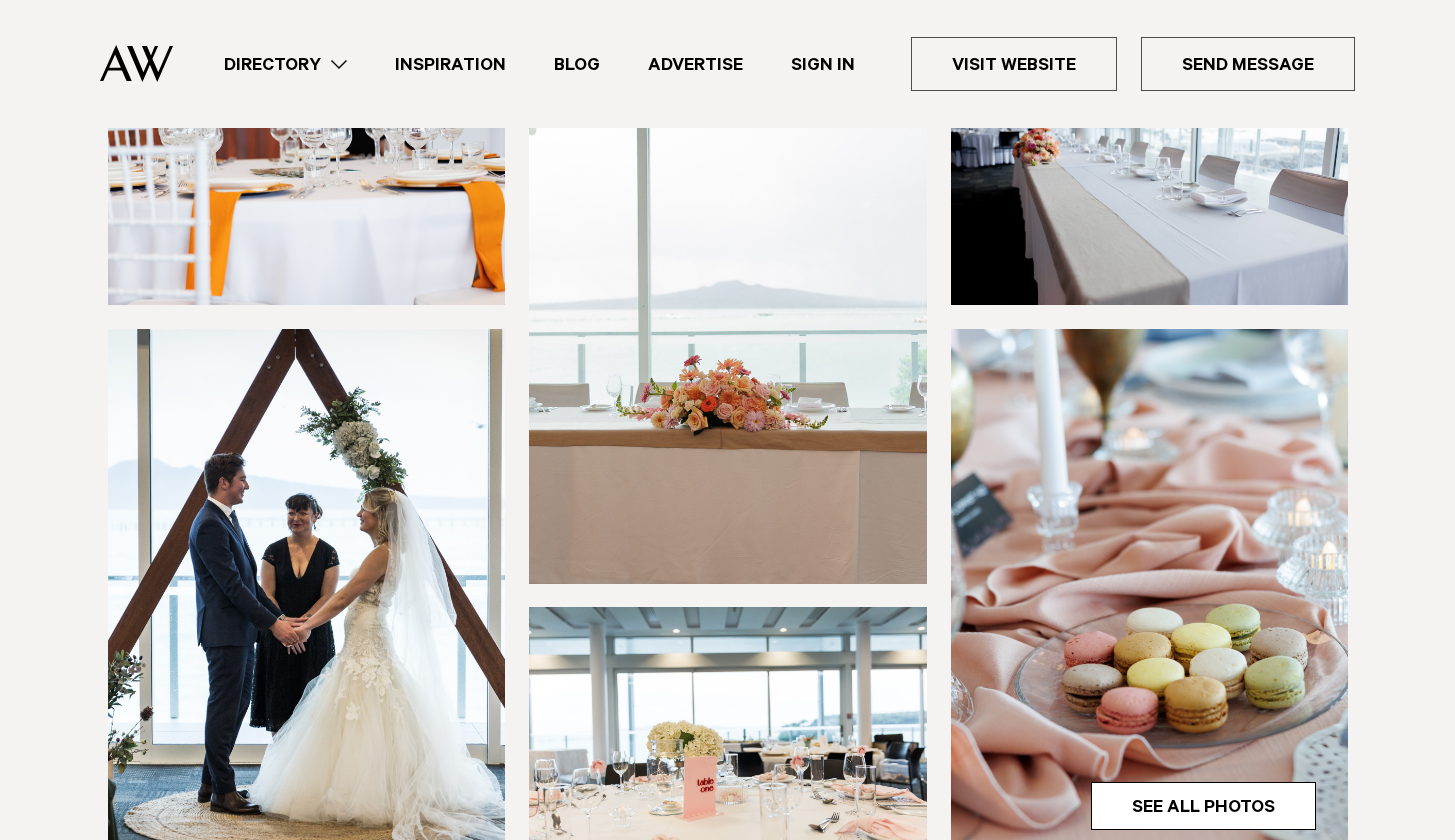 scroll, scrollTop: 0, scrollLeft: 0, axis: both 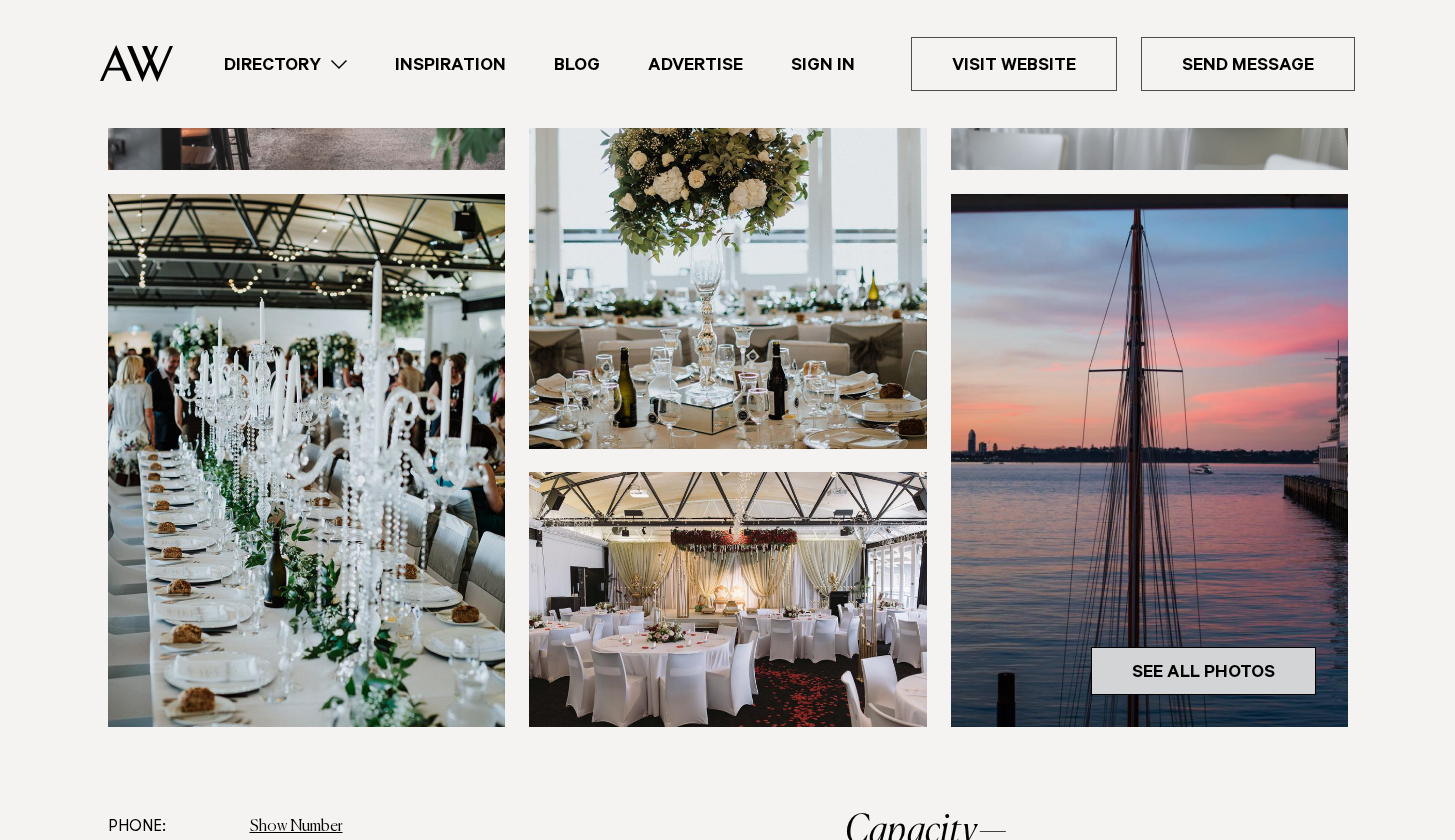 click on "See All Photos" at bounding box center [1203, 671] 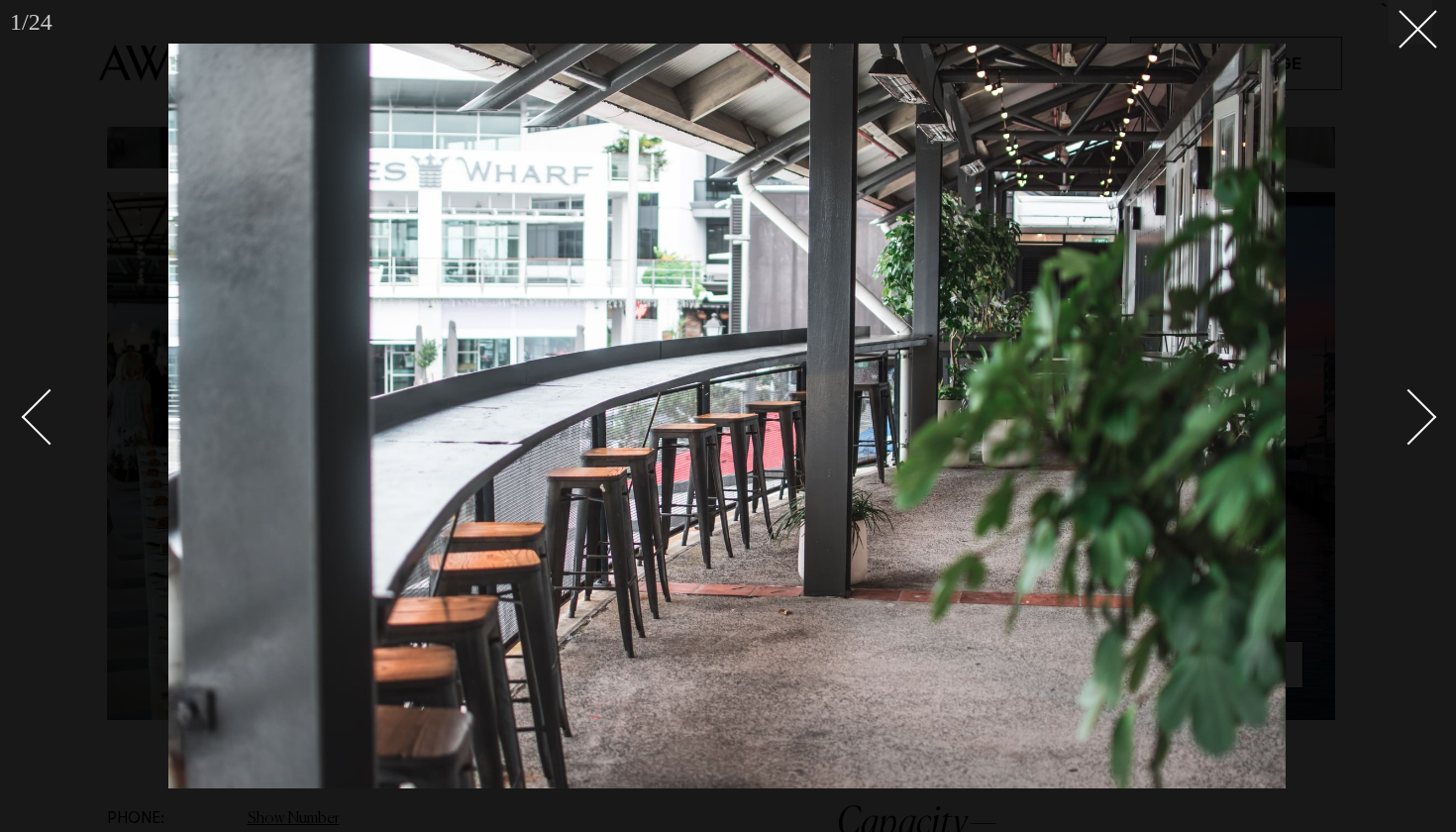 click at bounding box center [1408, 417] 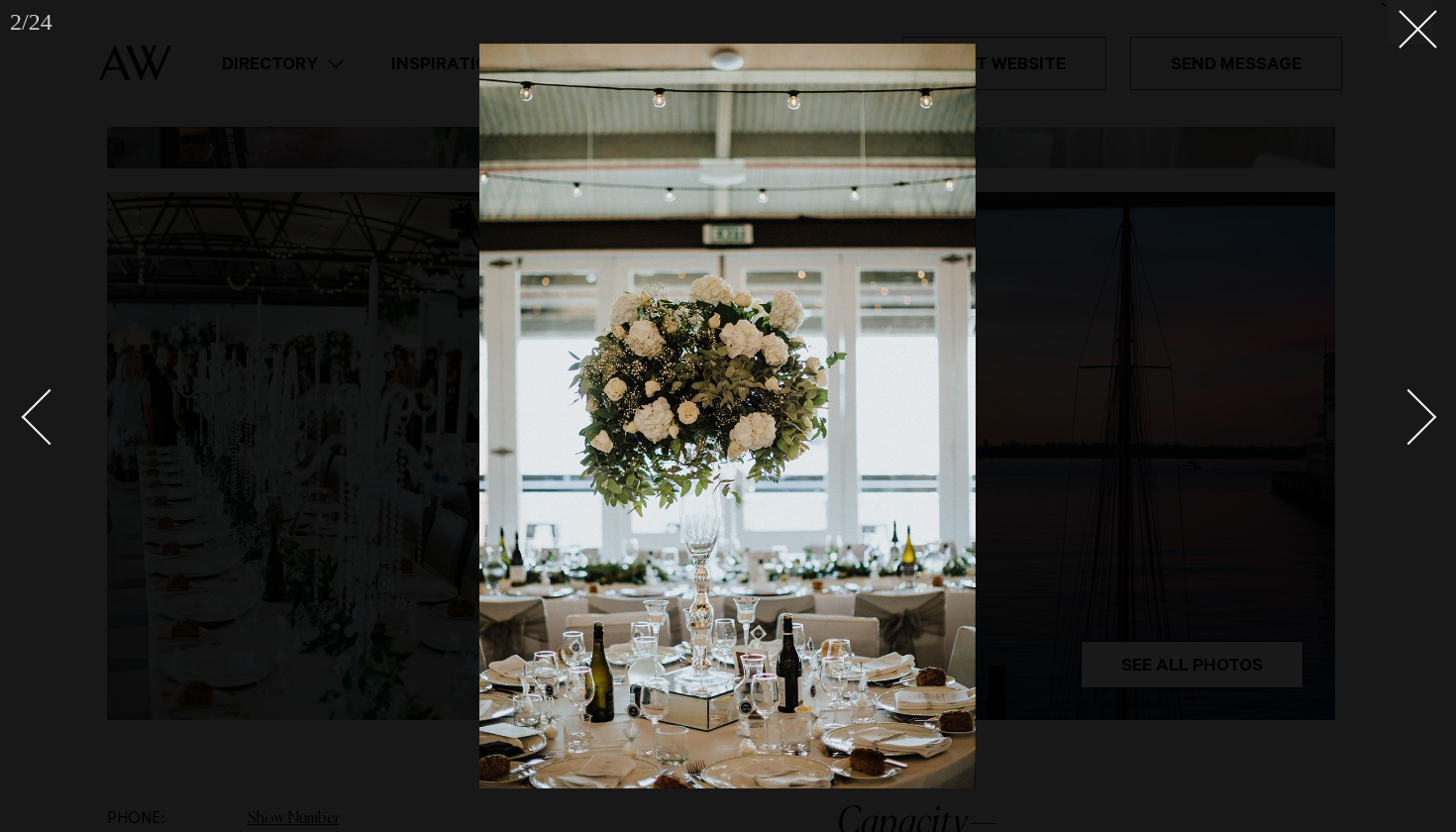 click at bounding box center (1408, 417) 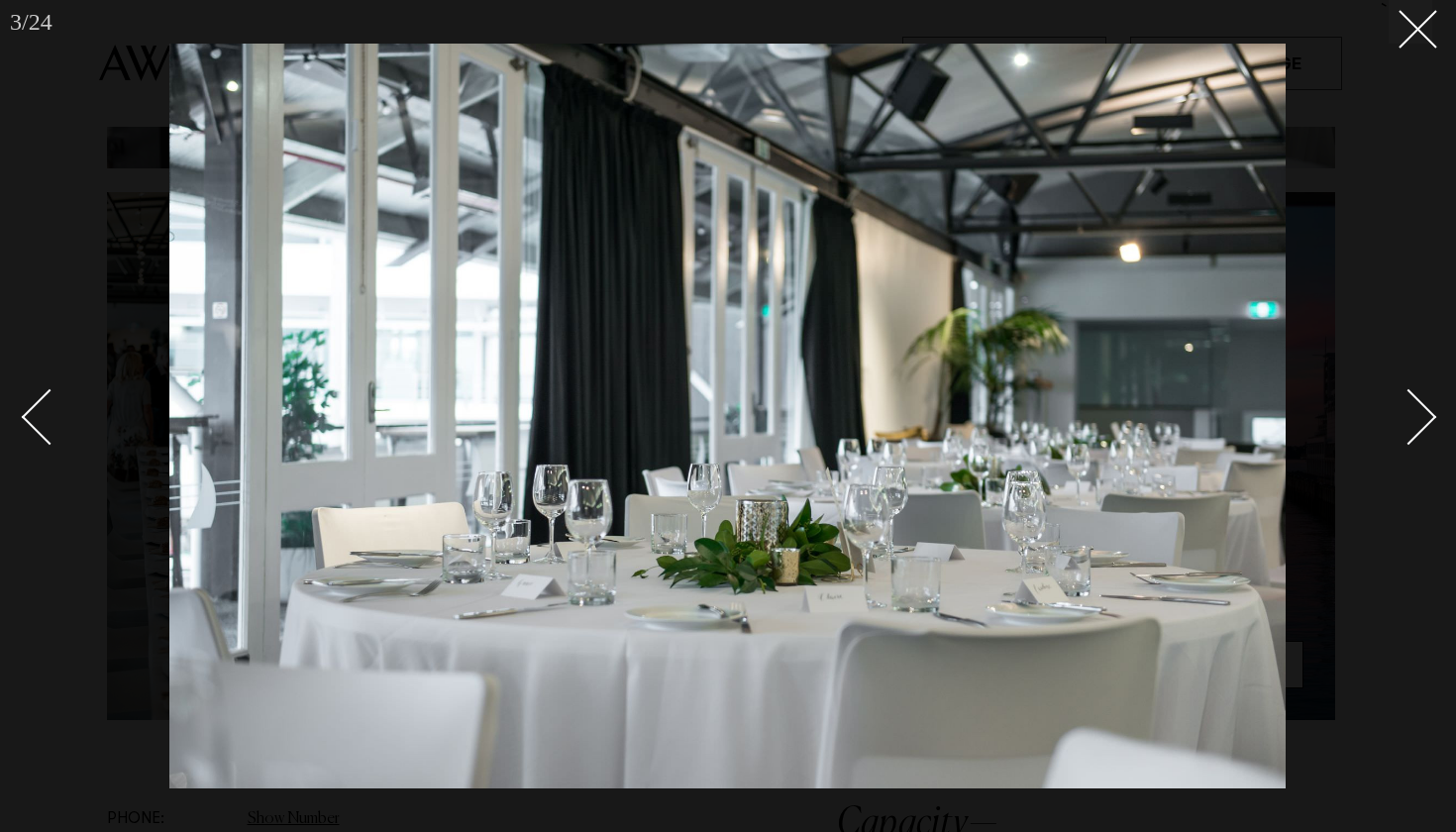 click at bounding box center [1408, 417] 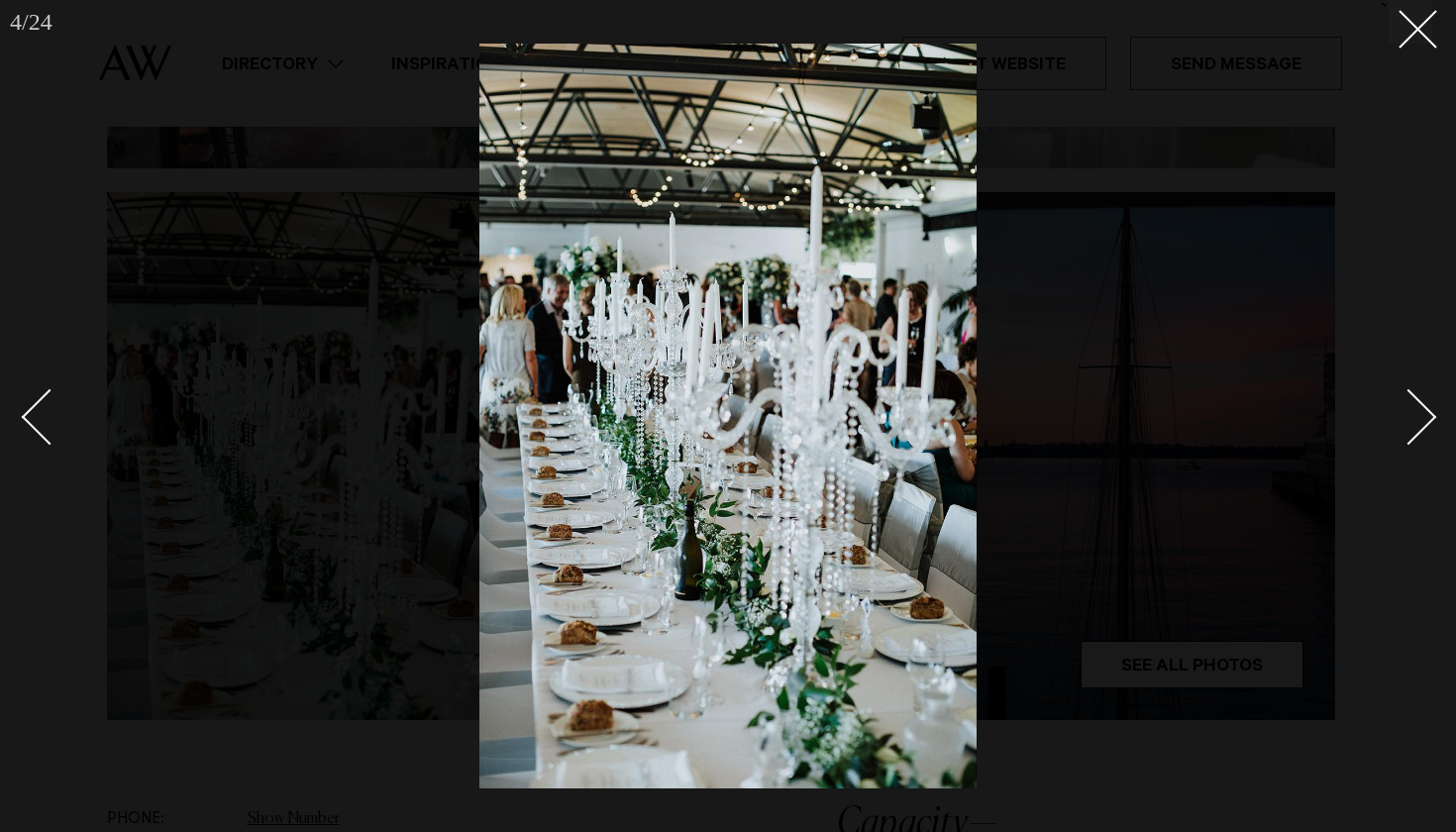 click at bounding box center (1408, 417) 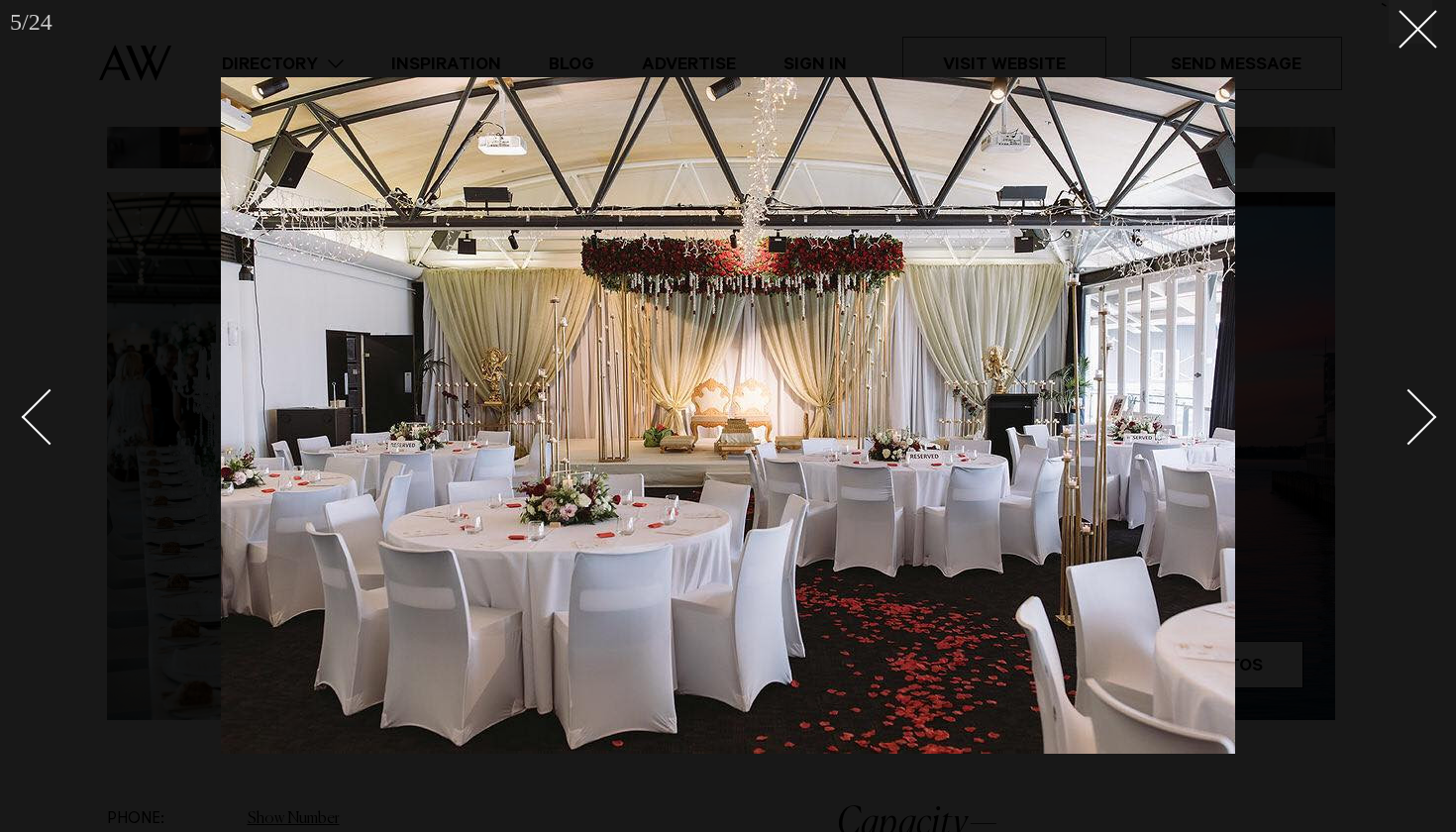 click at bounding box center [1408, 417] 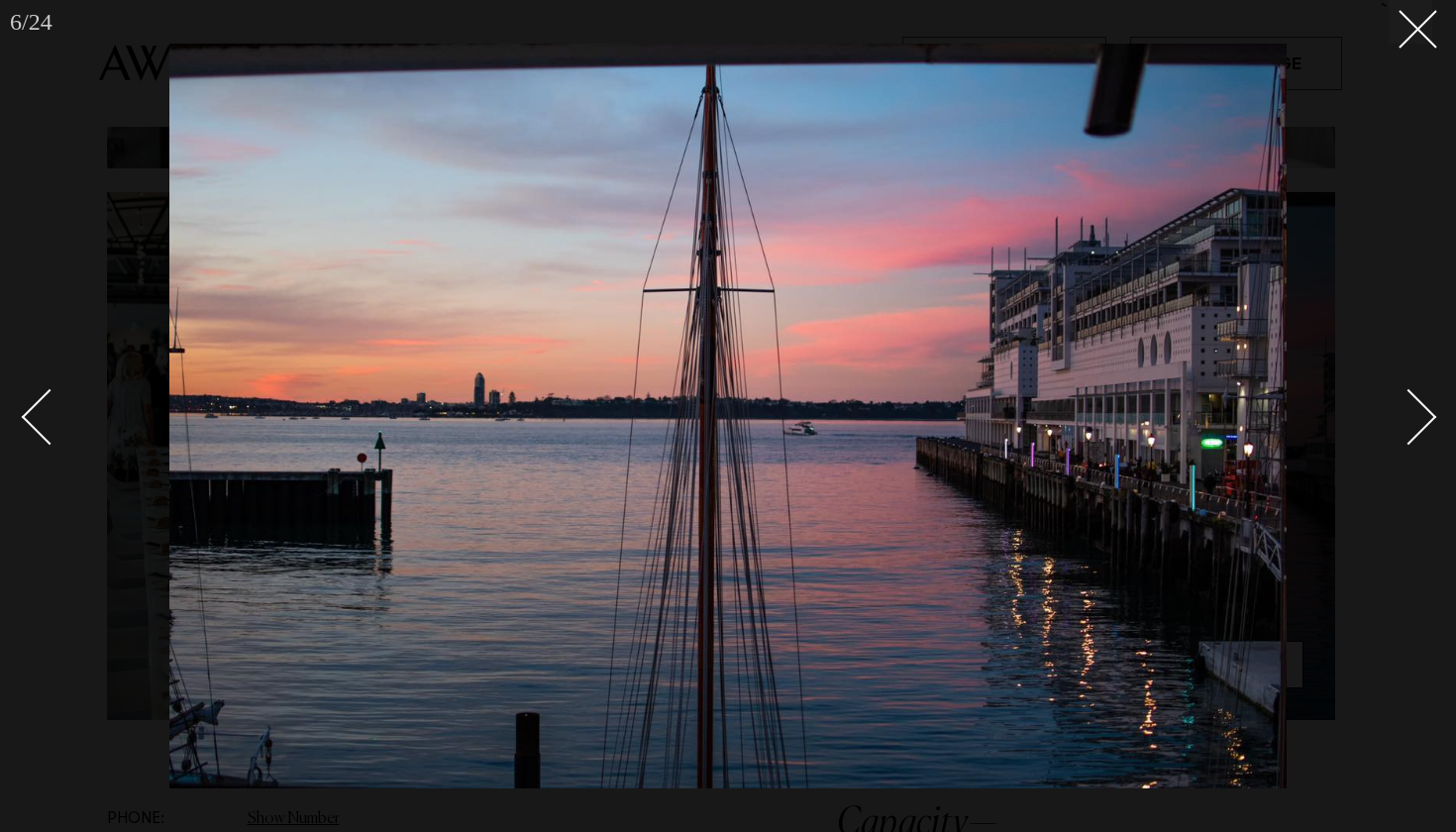 click at bounding box center (1408, 417) 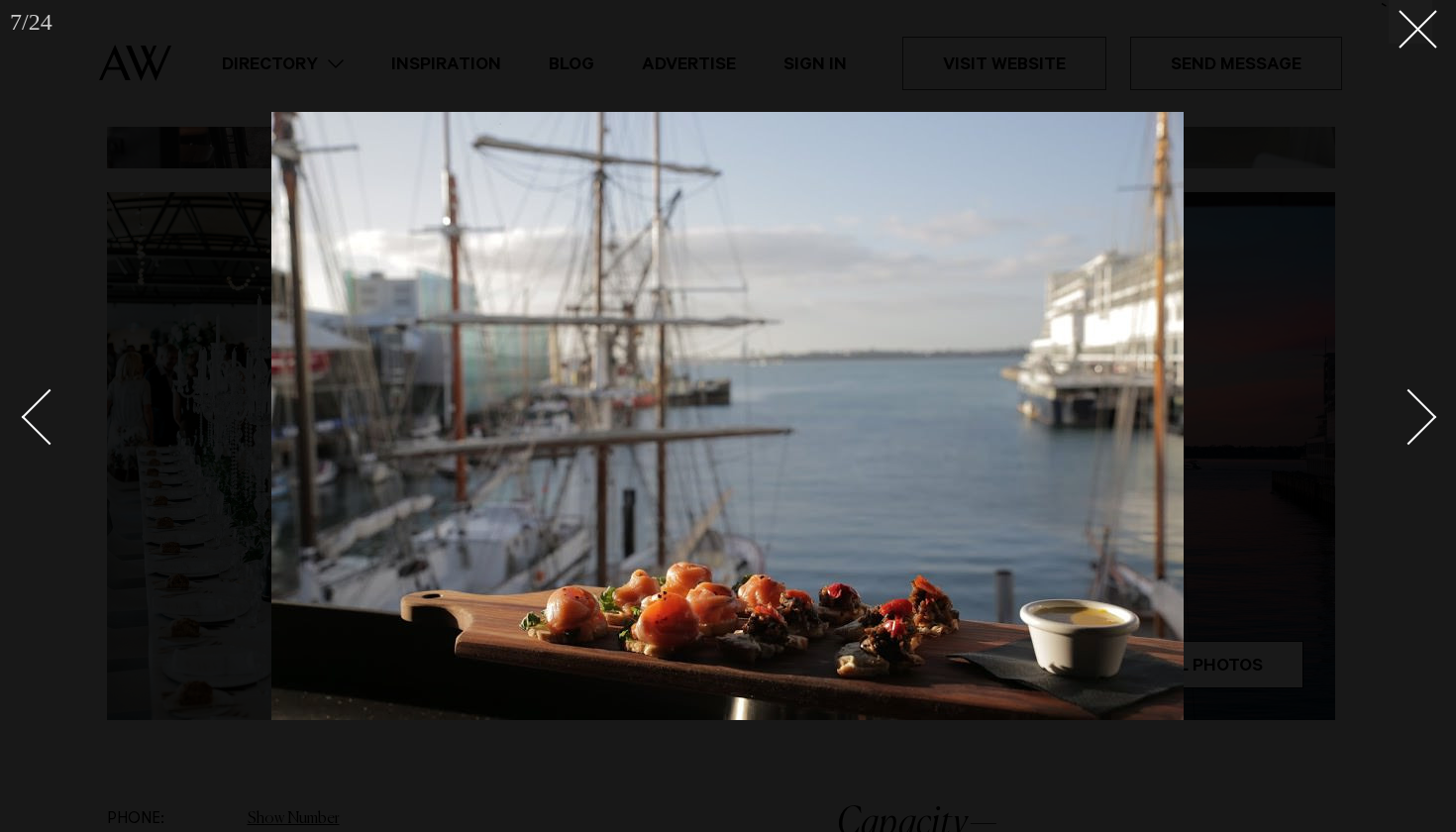 click at bounding box center [1408, 417] 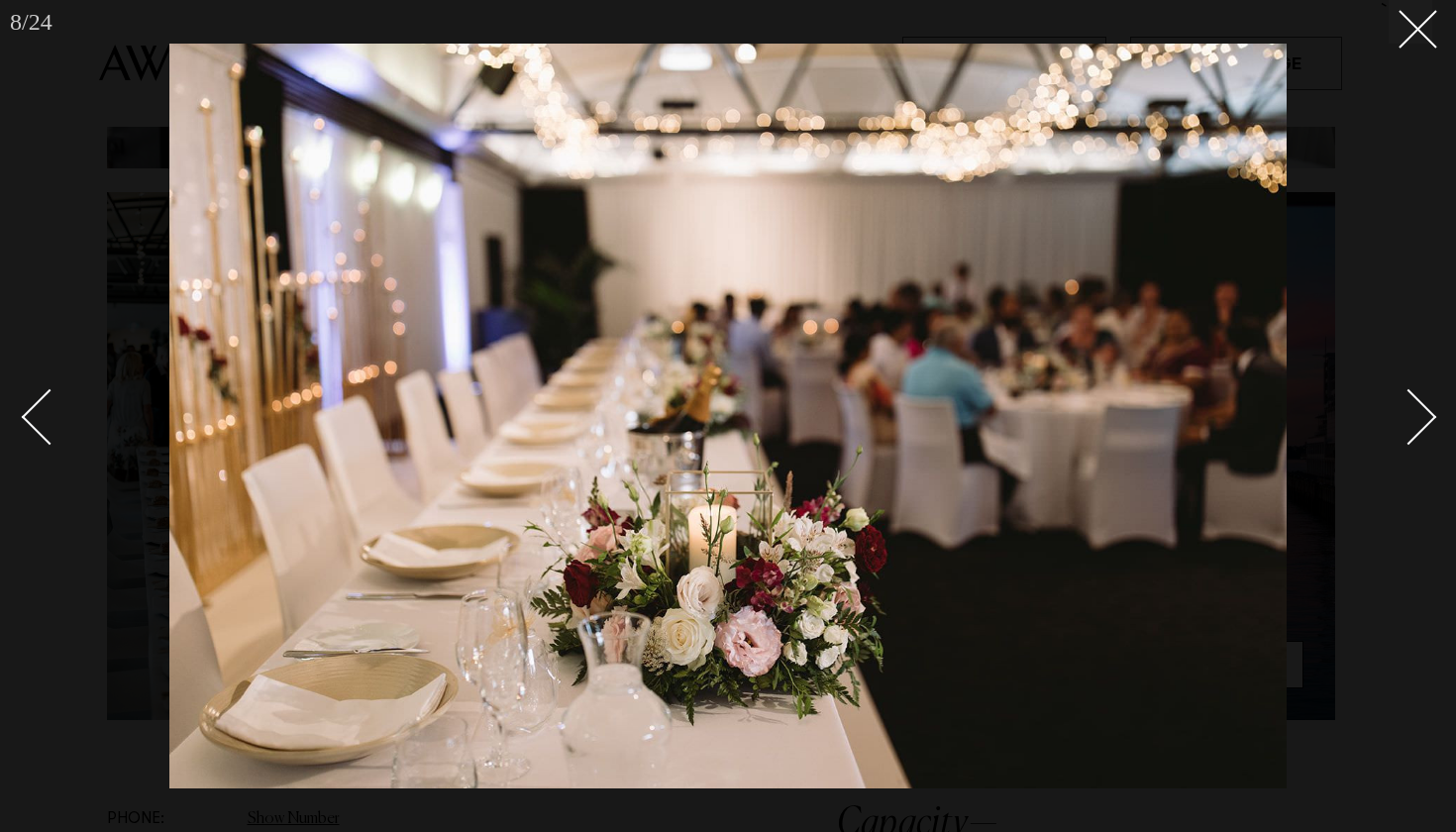click at bounding box center [1408, 417] 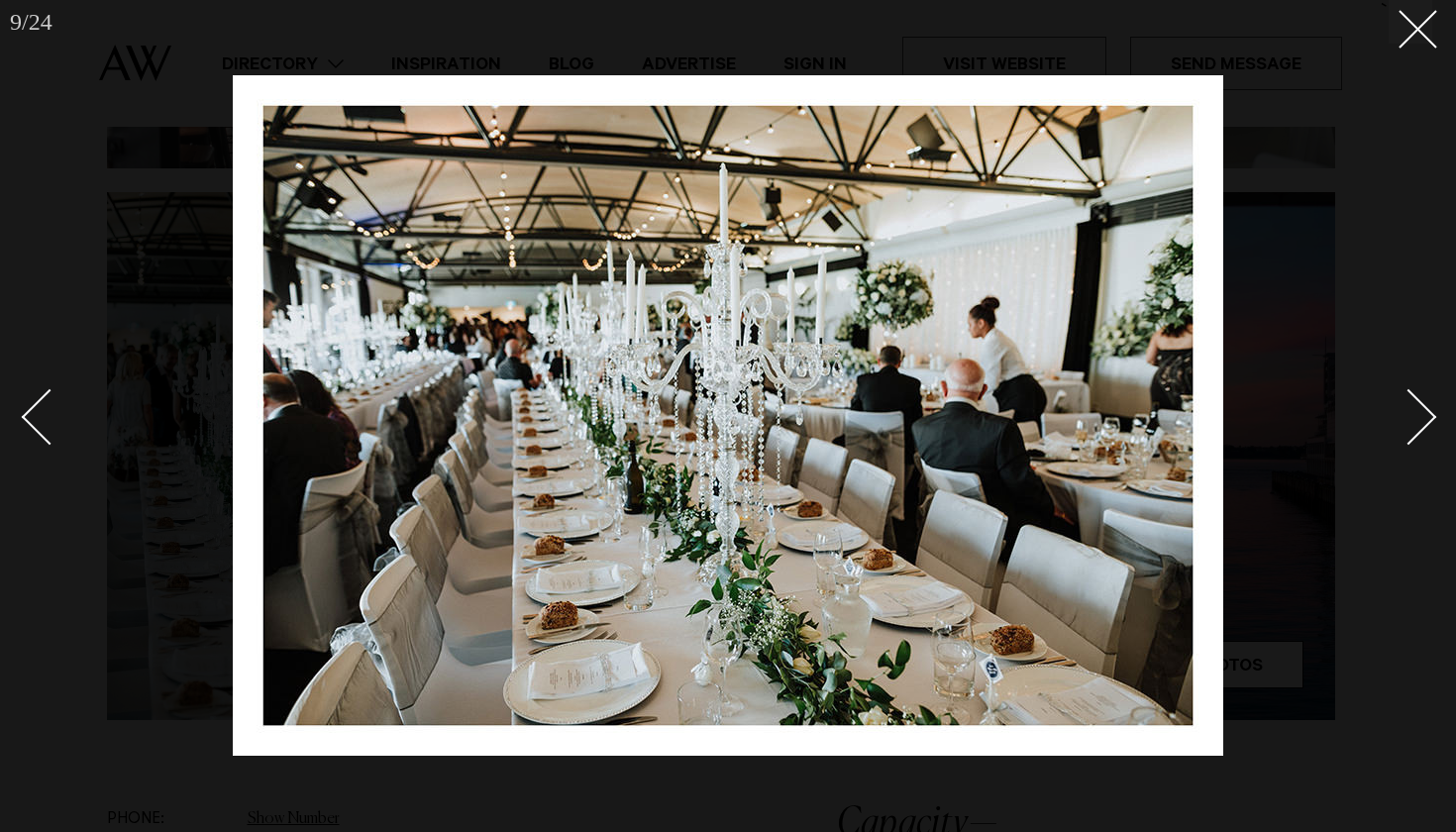 click at bounding box center [1408, 417] 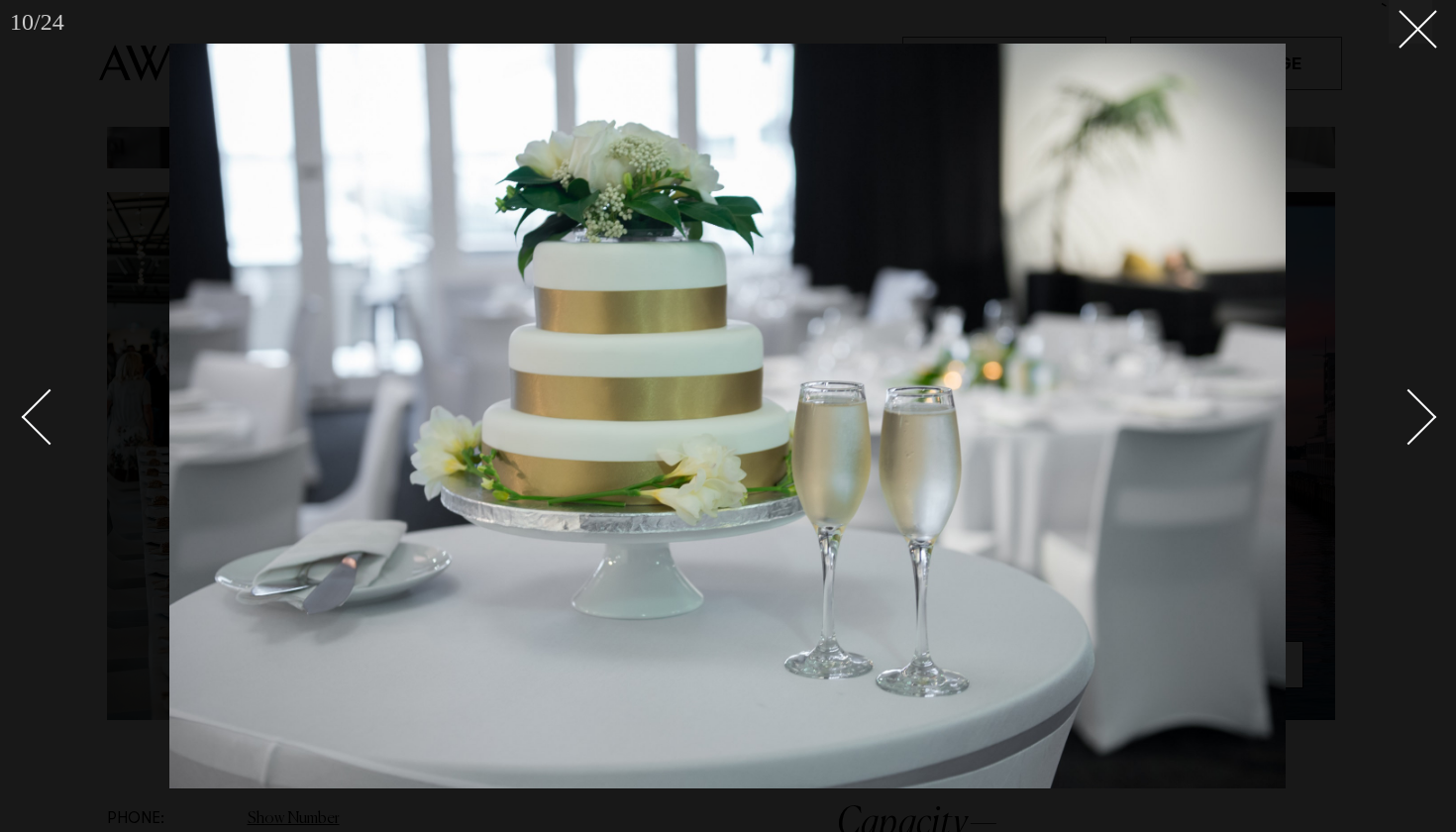 click at bounding box center (1408, 417) 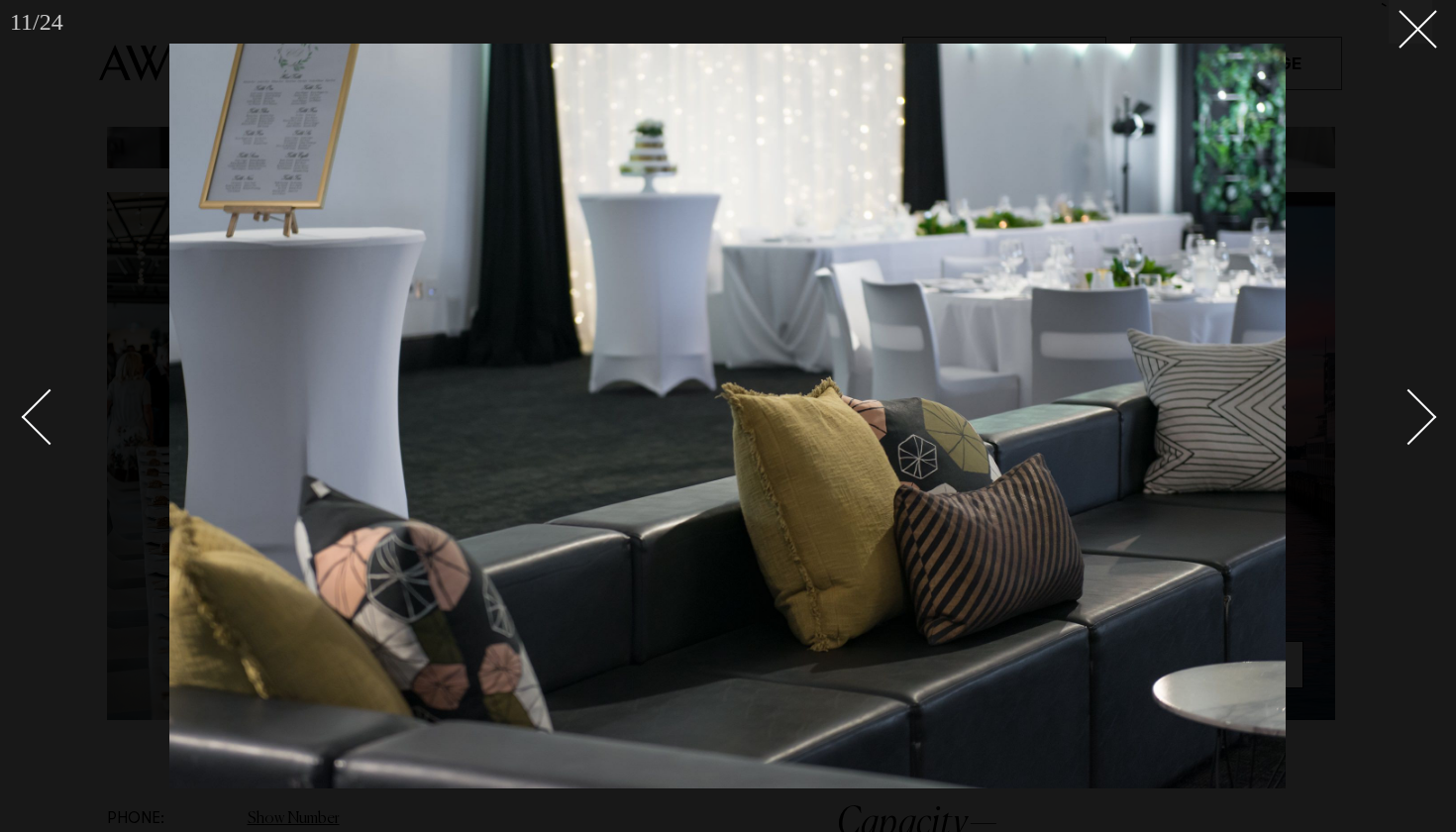 click at bounding box center [1408, 417] 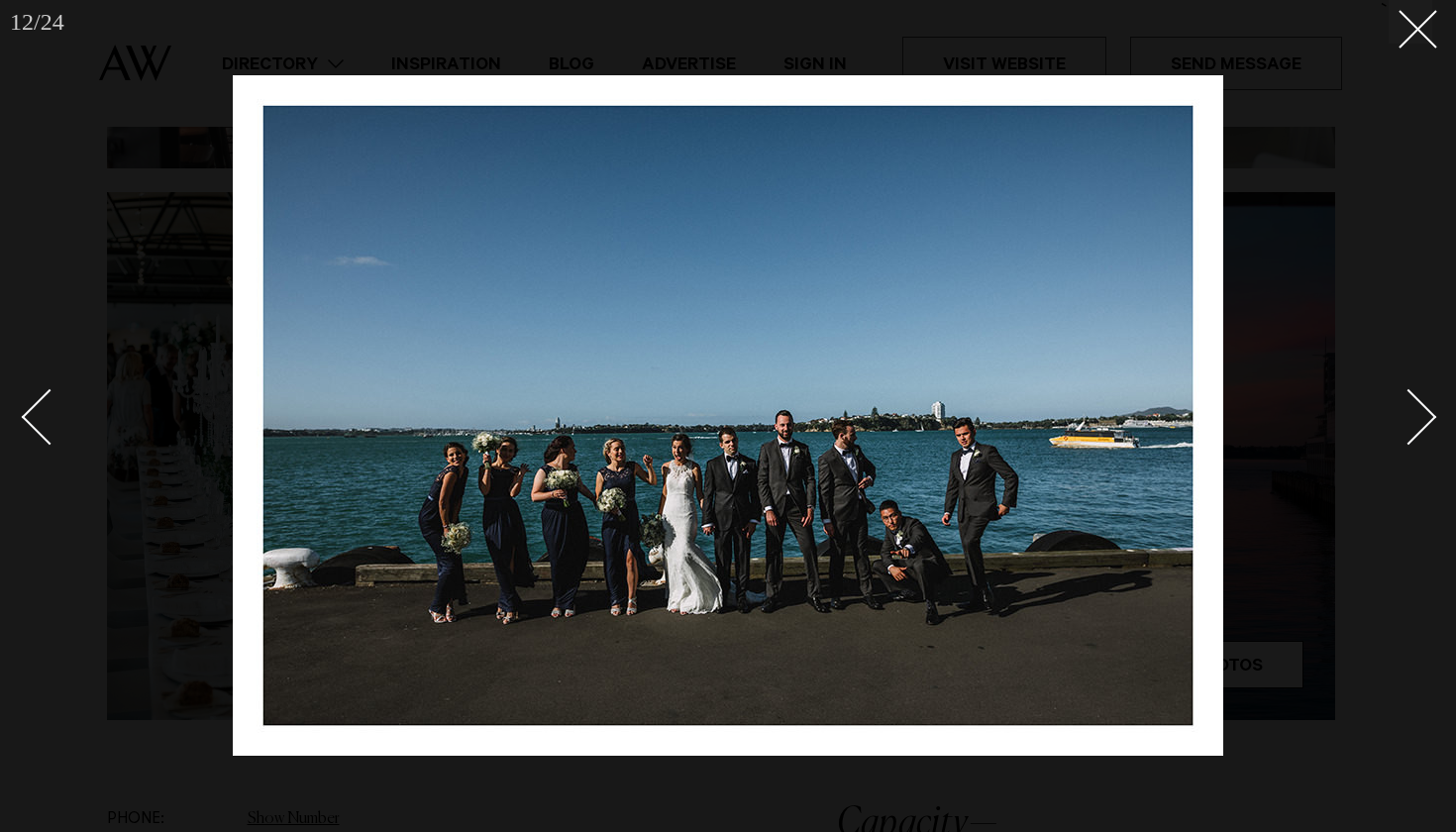 click at bounding box center (1408, 417) 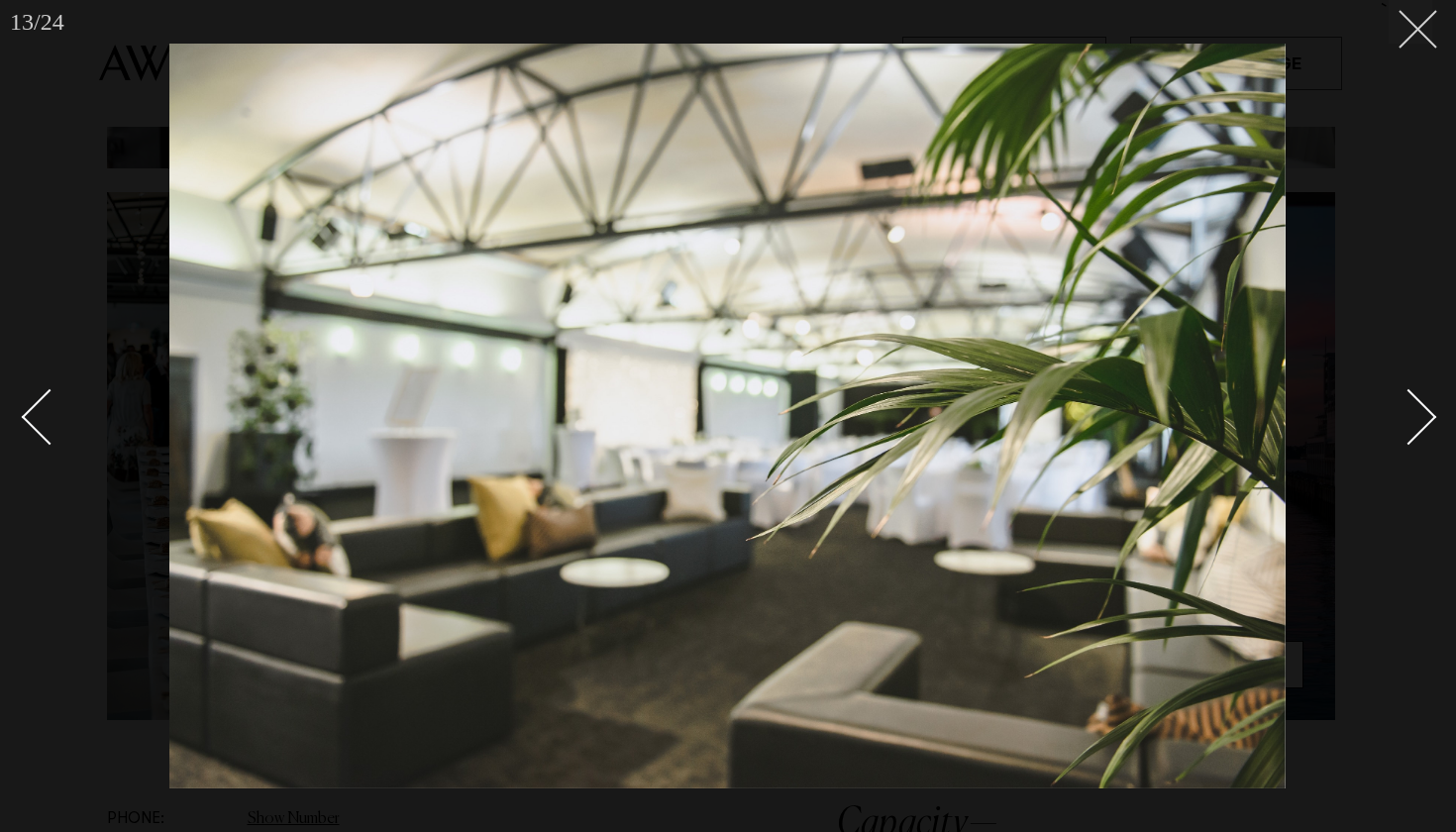 click at bounding box center (1410, 22) 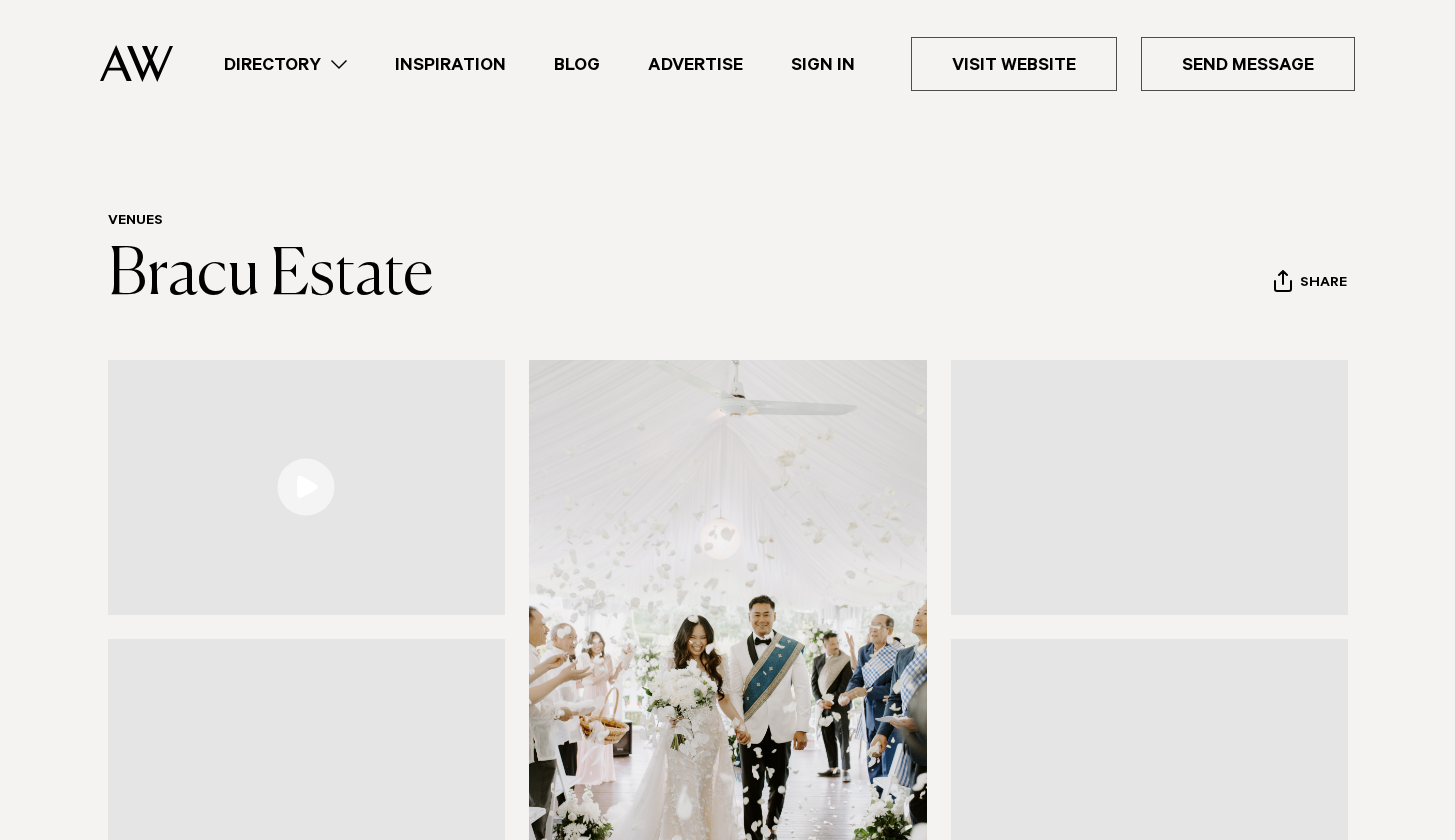 scroll, scrollTop: 0, scrollLeft: 0, axis: both 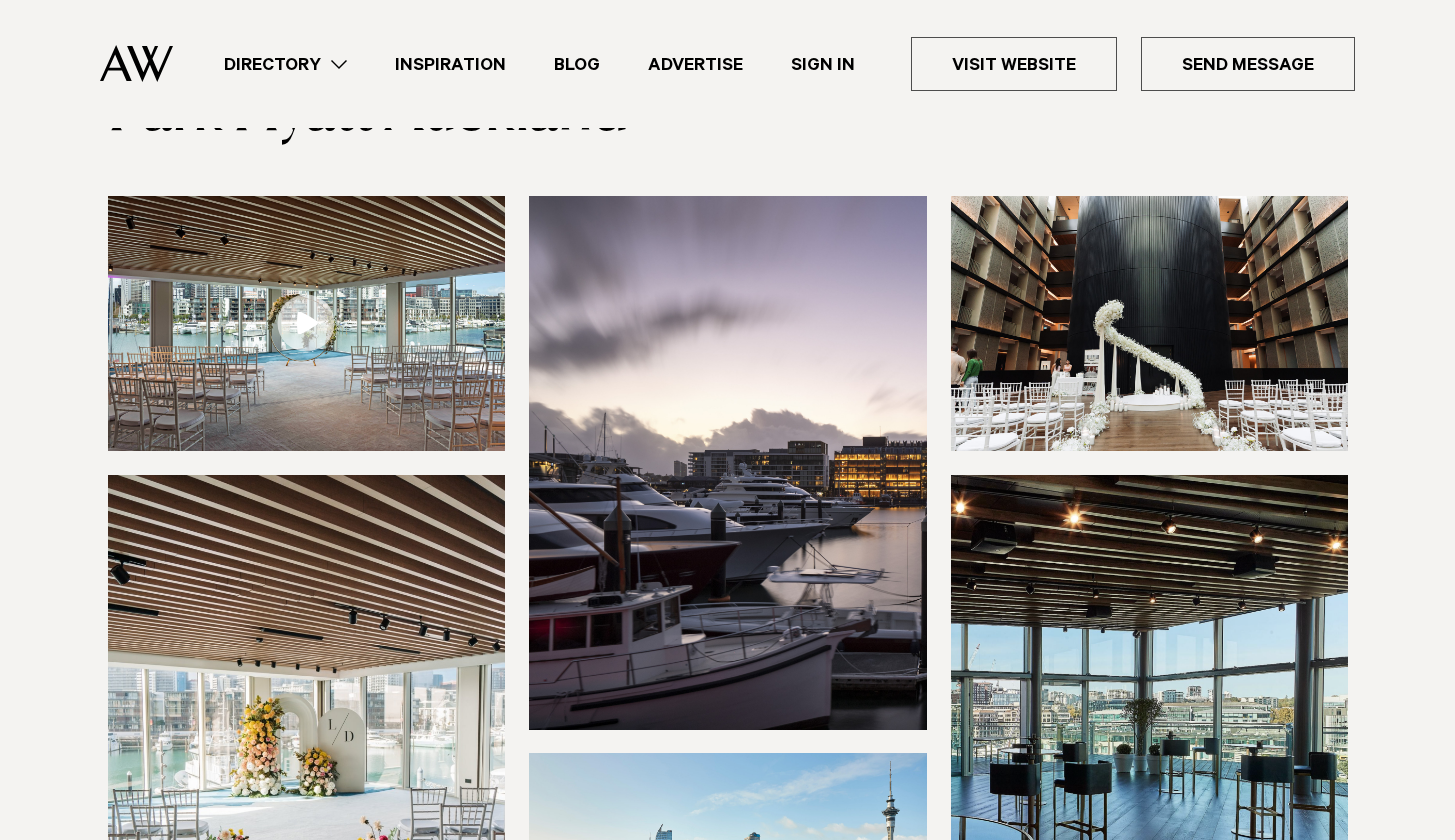 click at bounding box center [307, 323] 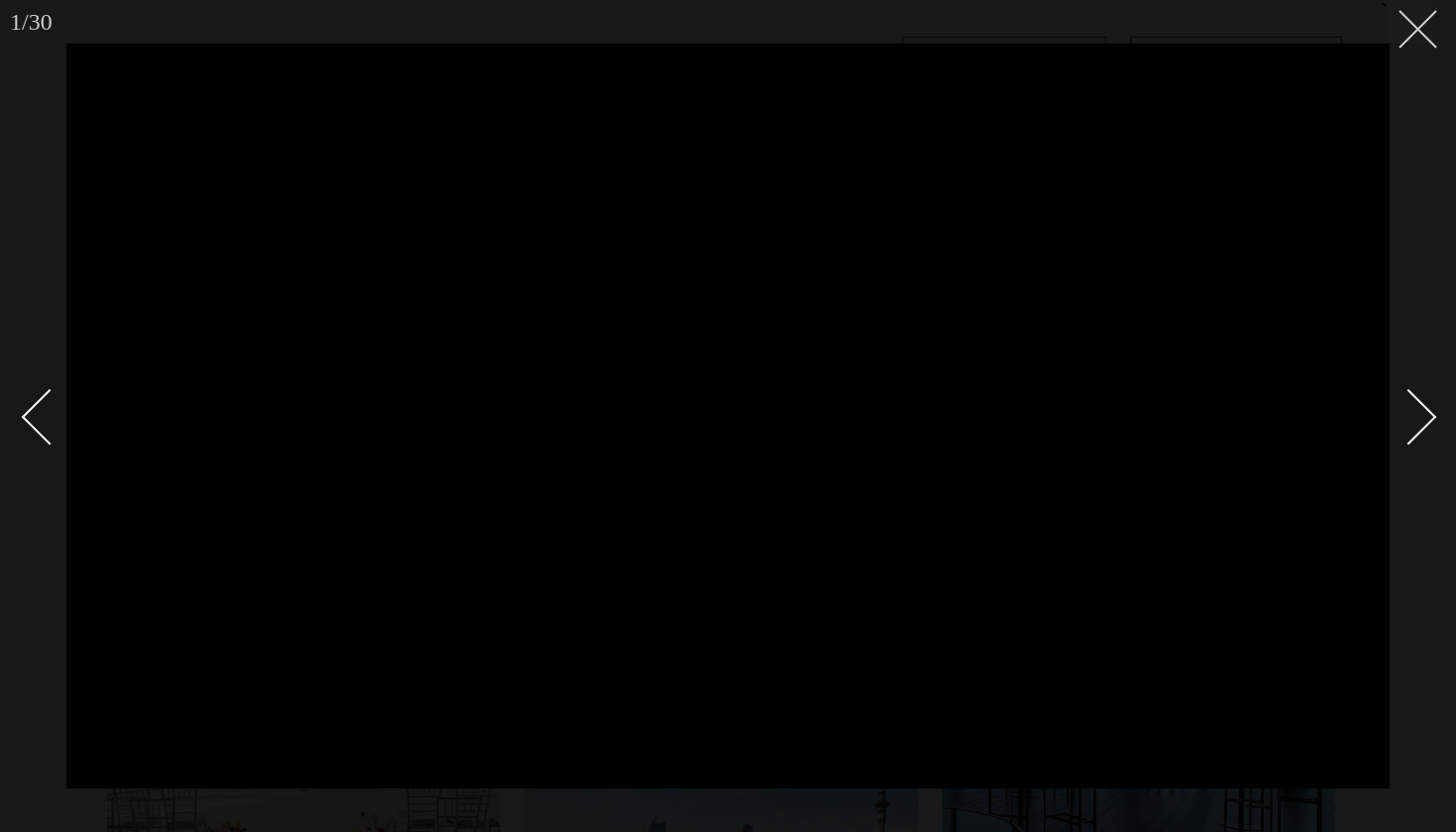 click at bounding box center [1410, 22] 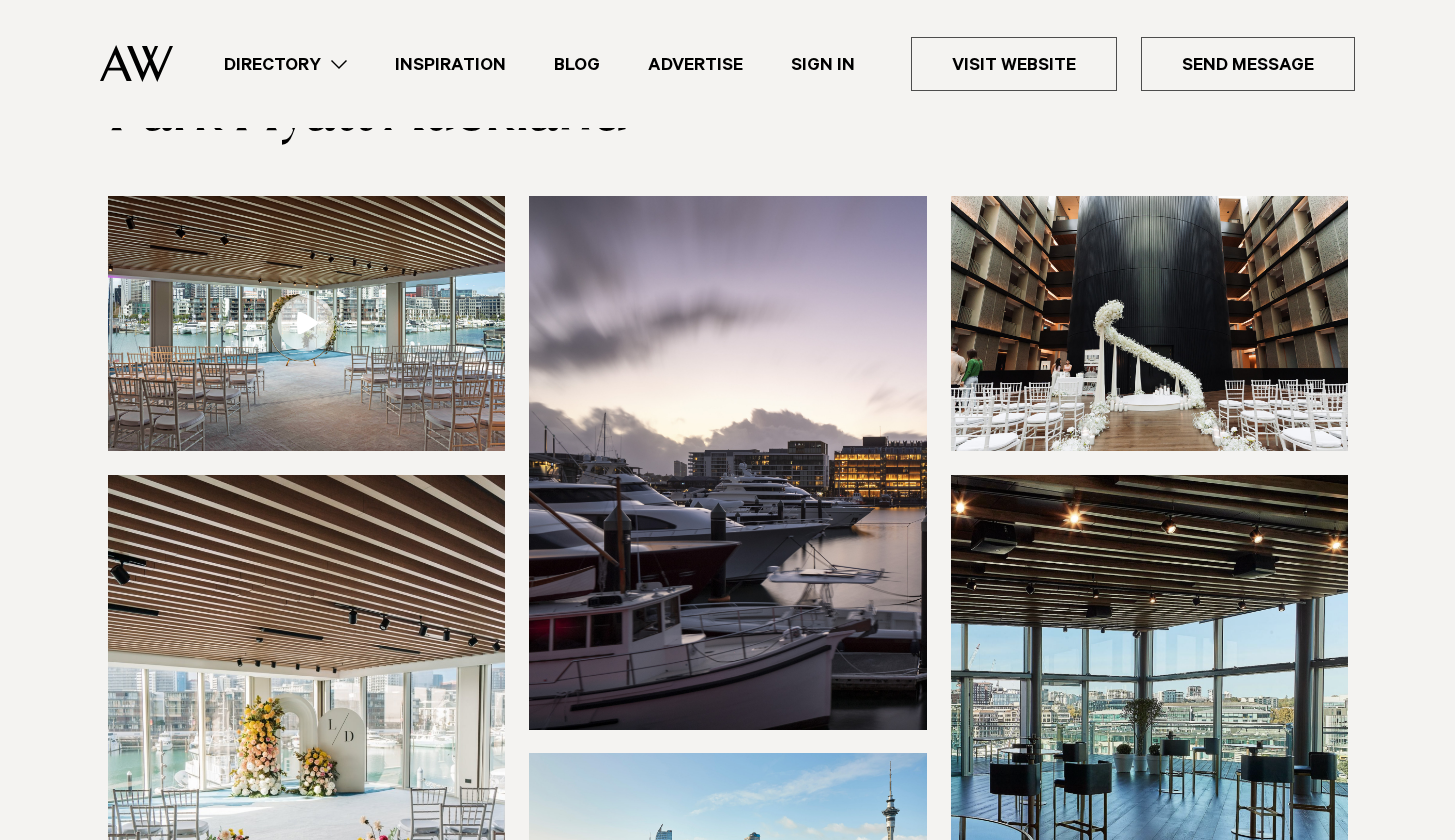 click at bounding box center (307, 741) 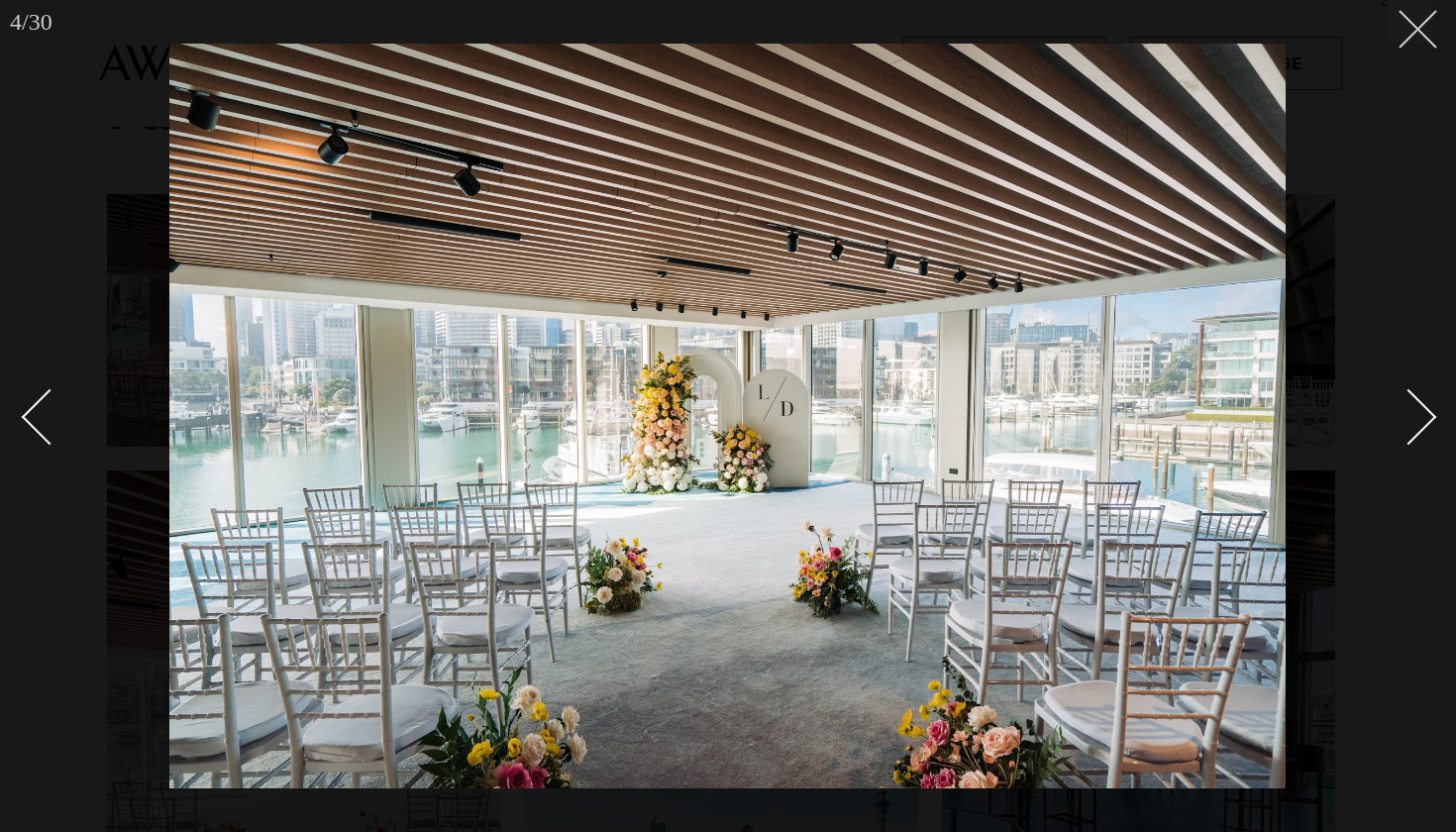 click at bounding box center [1410, 22] 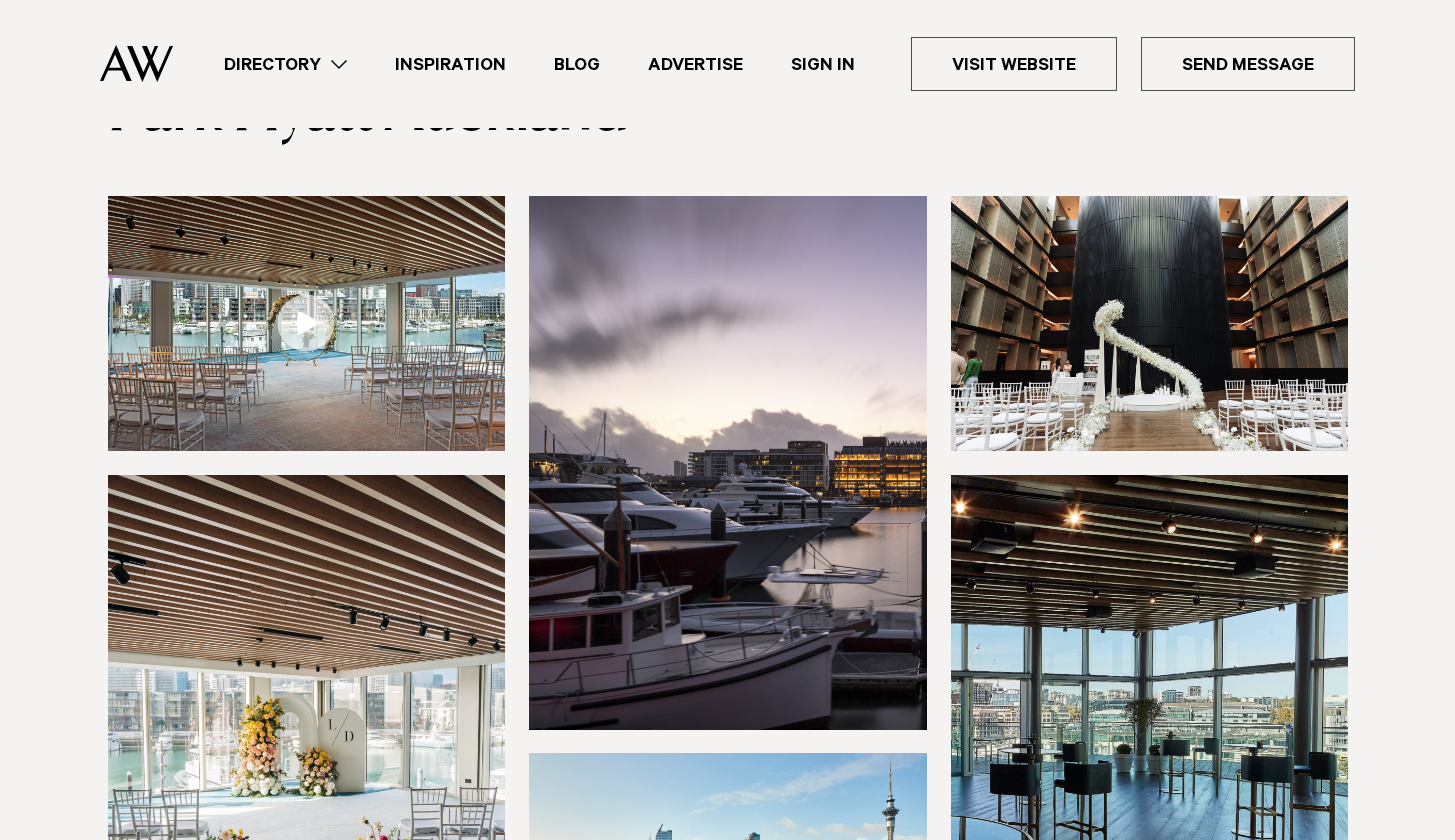 click at bounding box center (1150, 323) 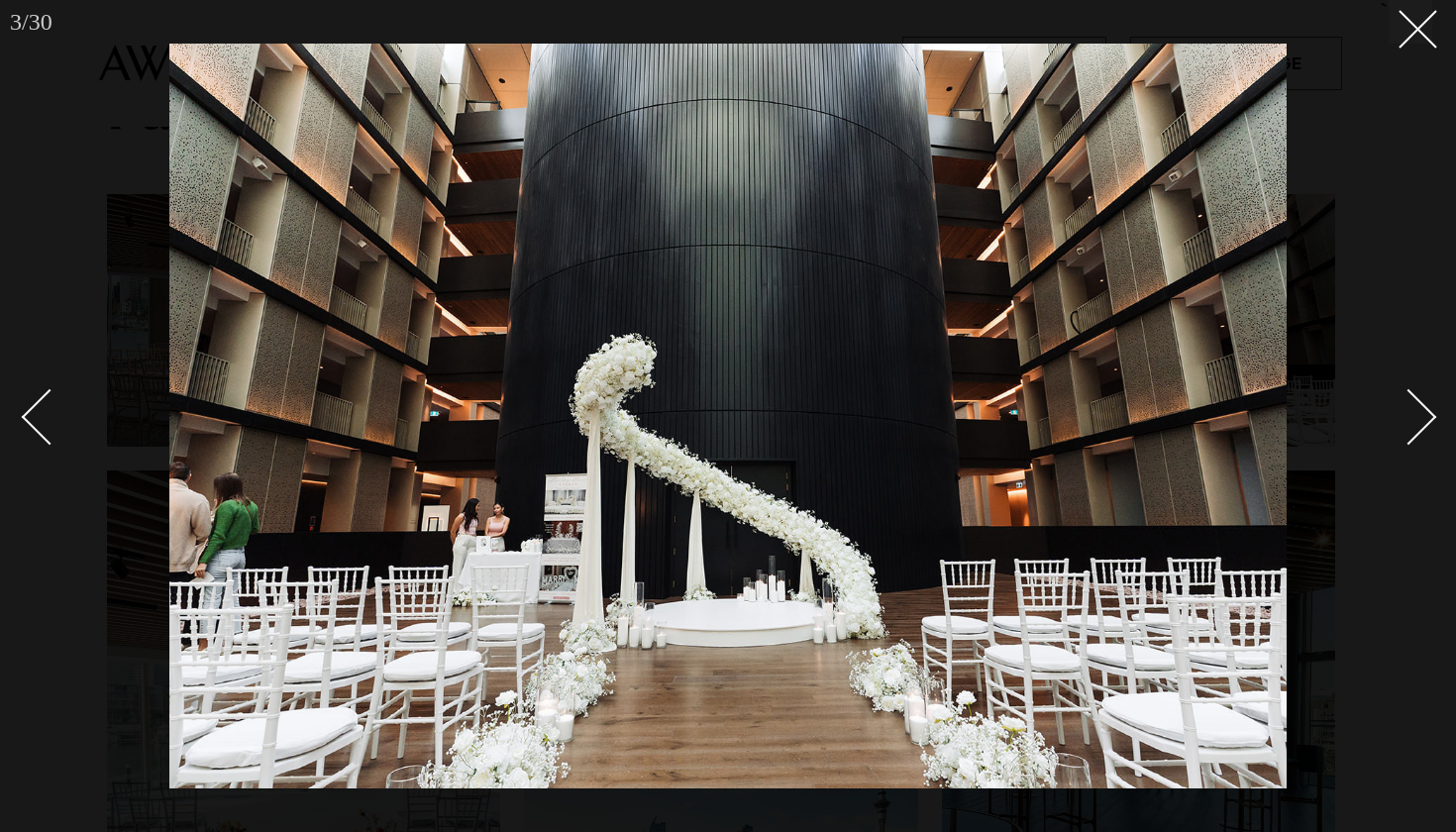 click at bounding box center [1408, 417] 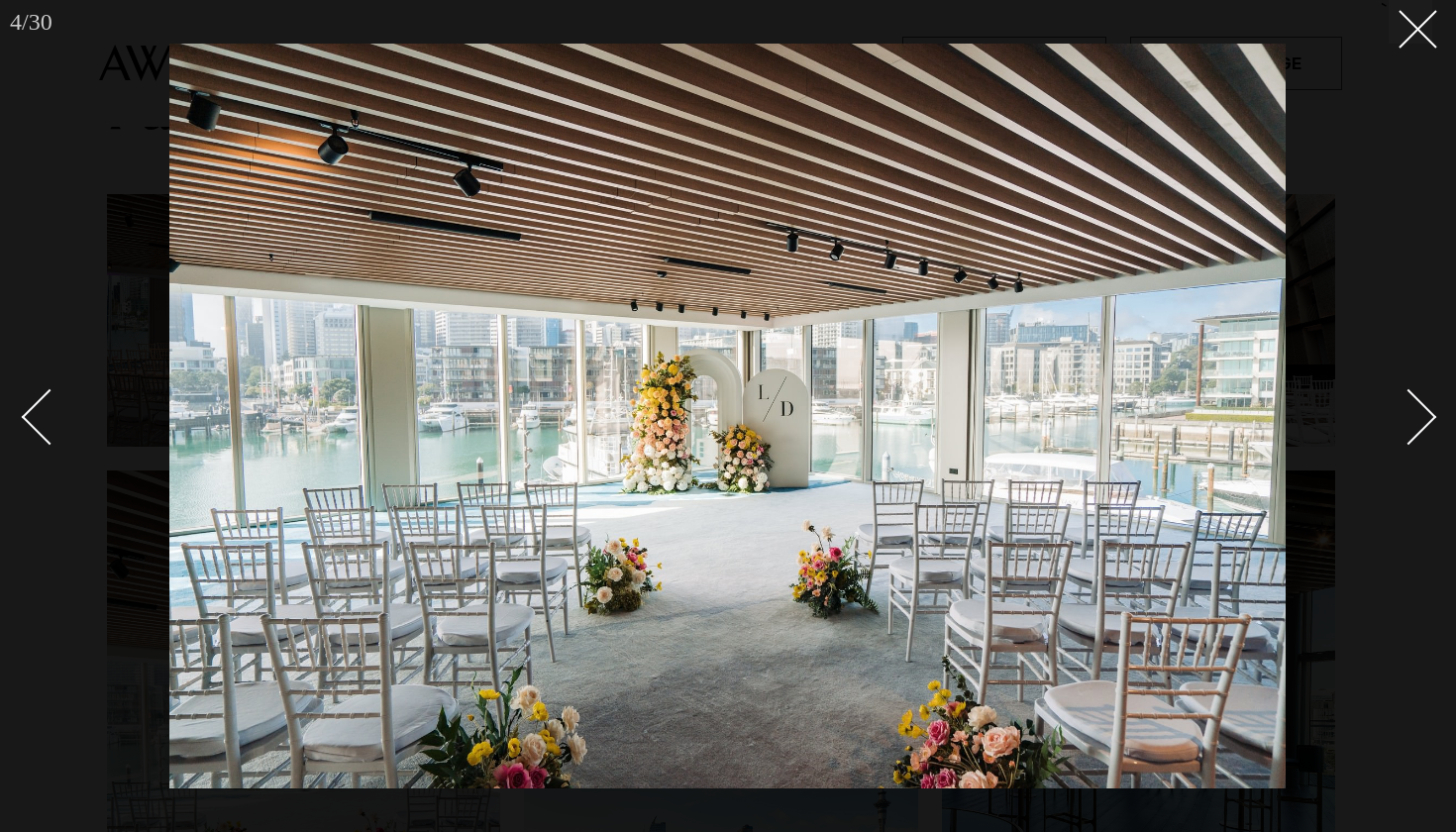 click at bounding box center (1408, 417) 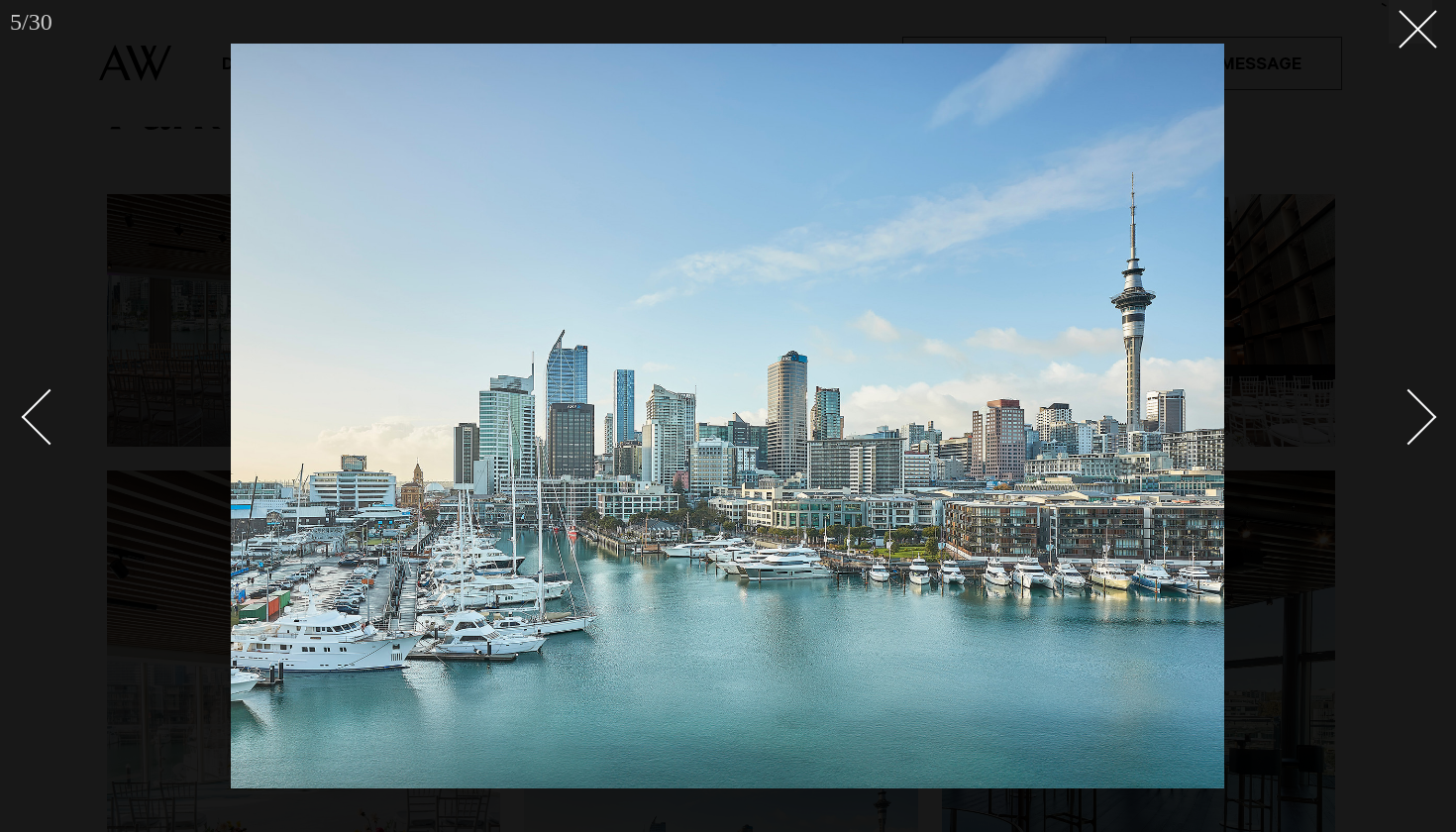 click at bounding box center [1408, 417] 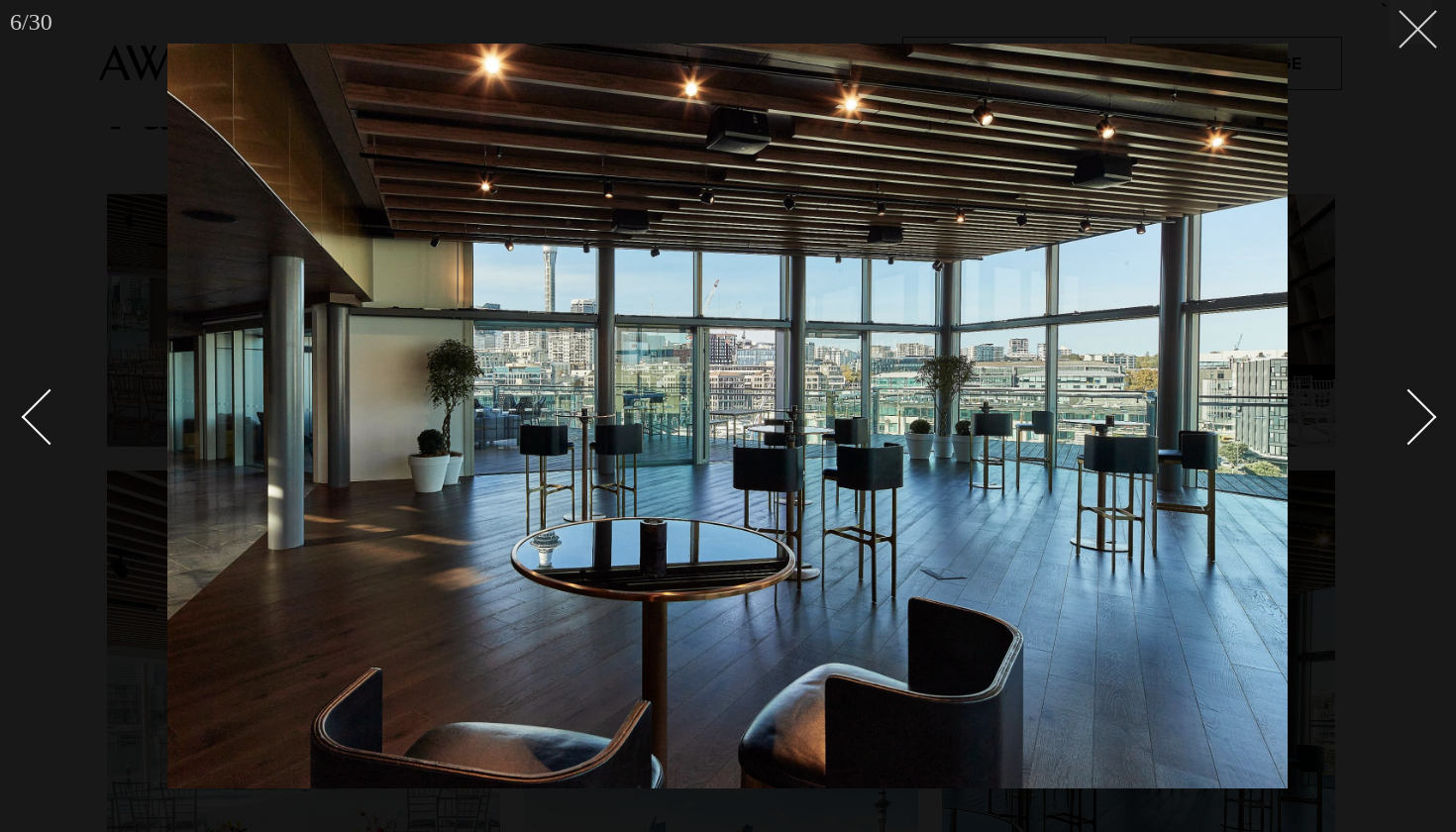 click at bounding box center (1410, 22) 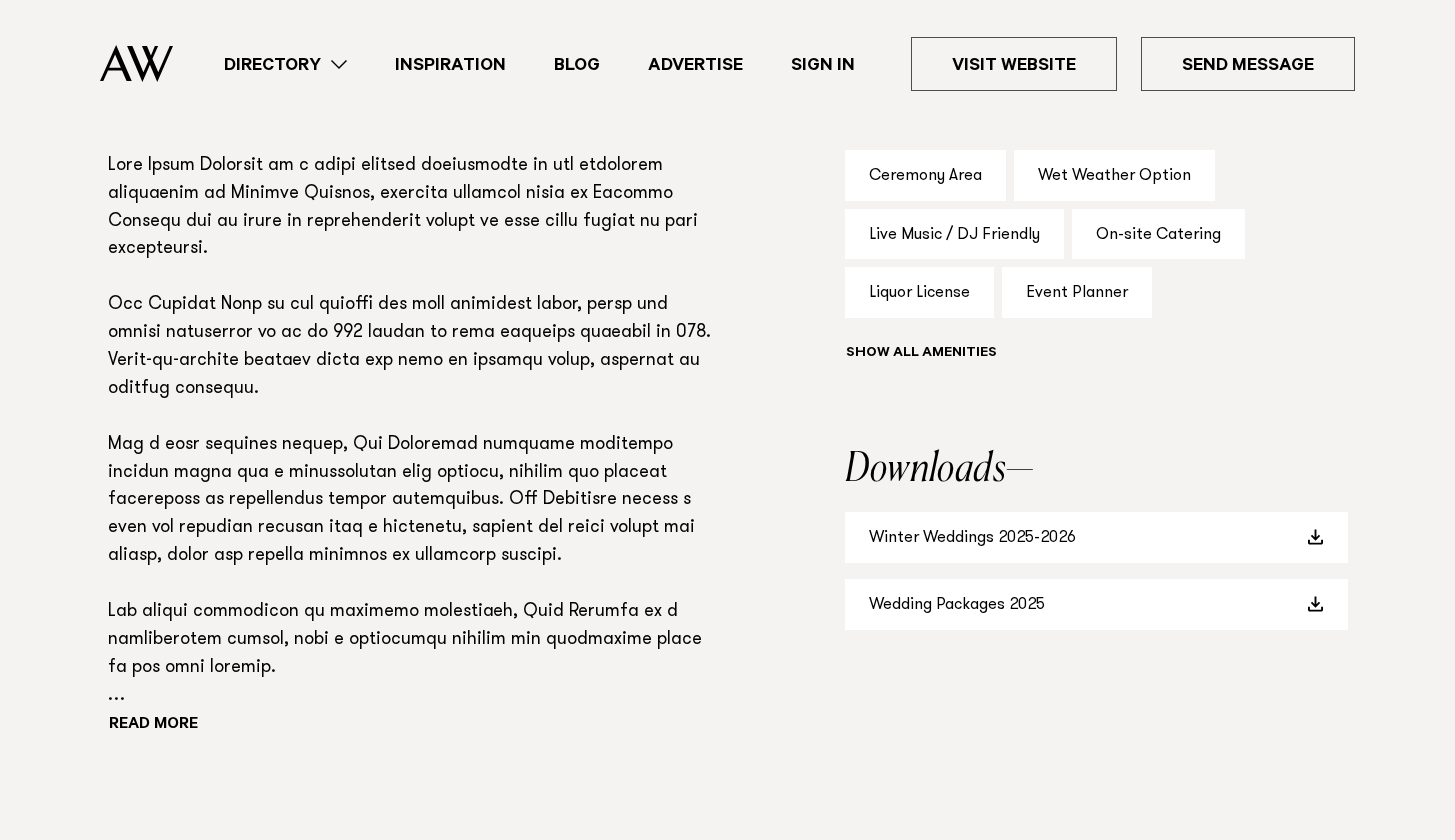 scroll, scrollTop: 1357, scrollLeft: 0, axis: vertical 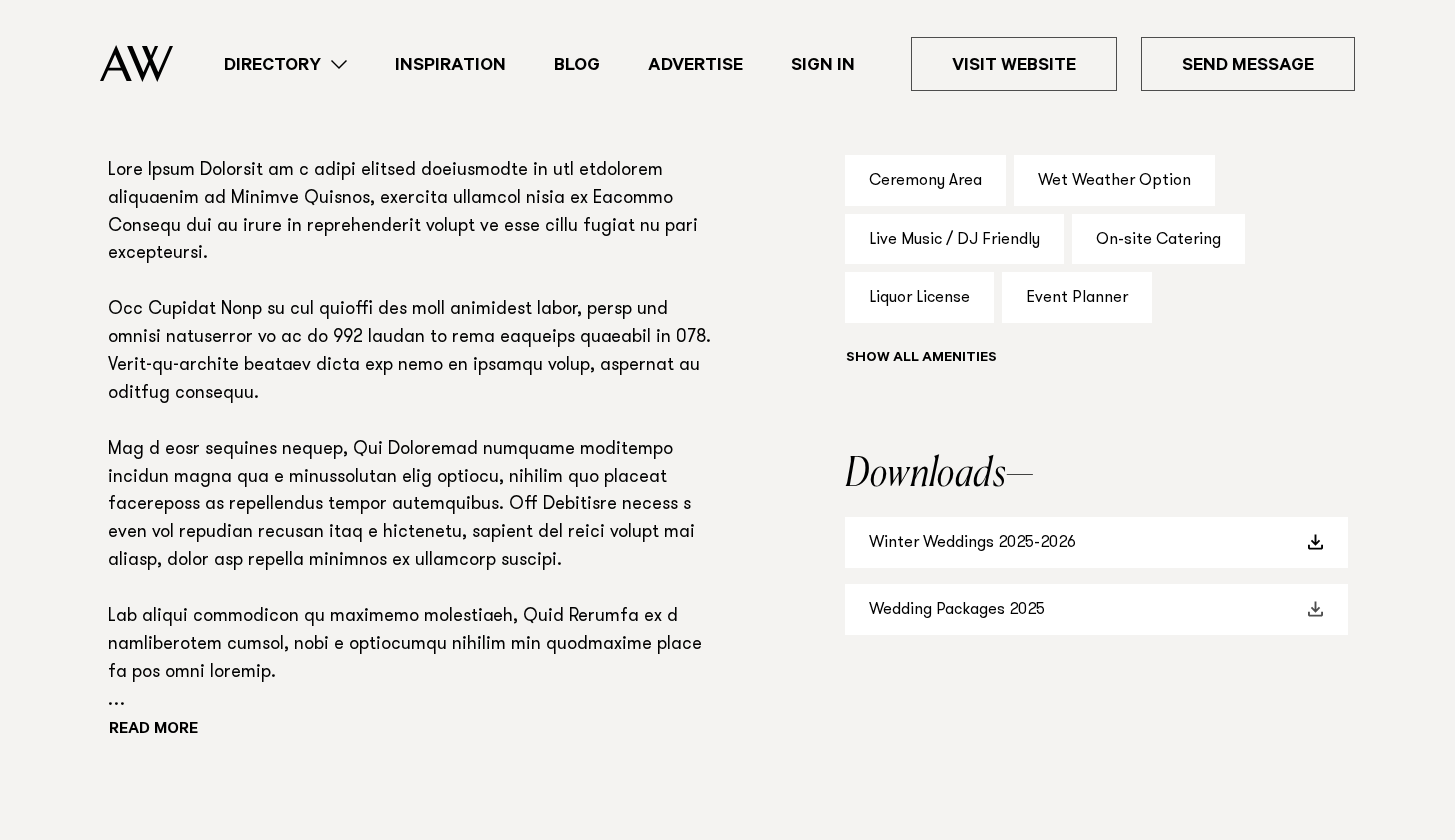 click on "Wedding Packages 2025" at bounding box center [1096, 609] 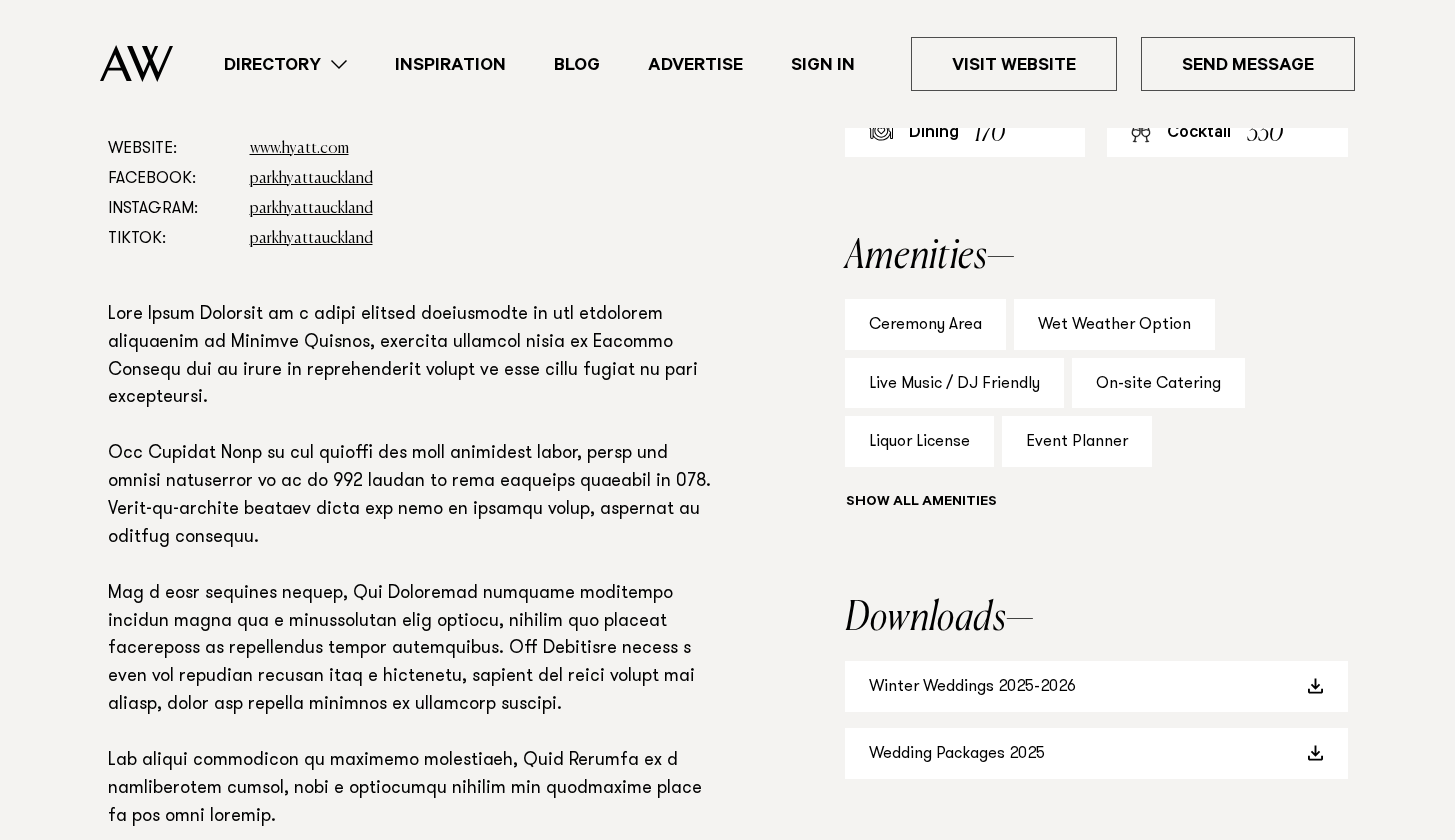 scroll, scrollTop: 964, scrollLeft: 0, axis: vertical 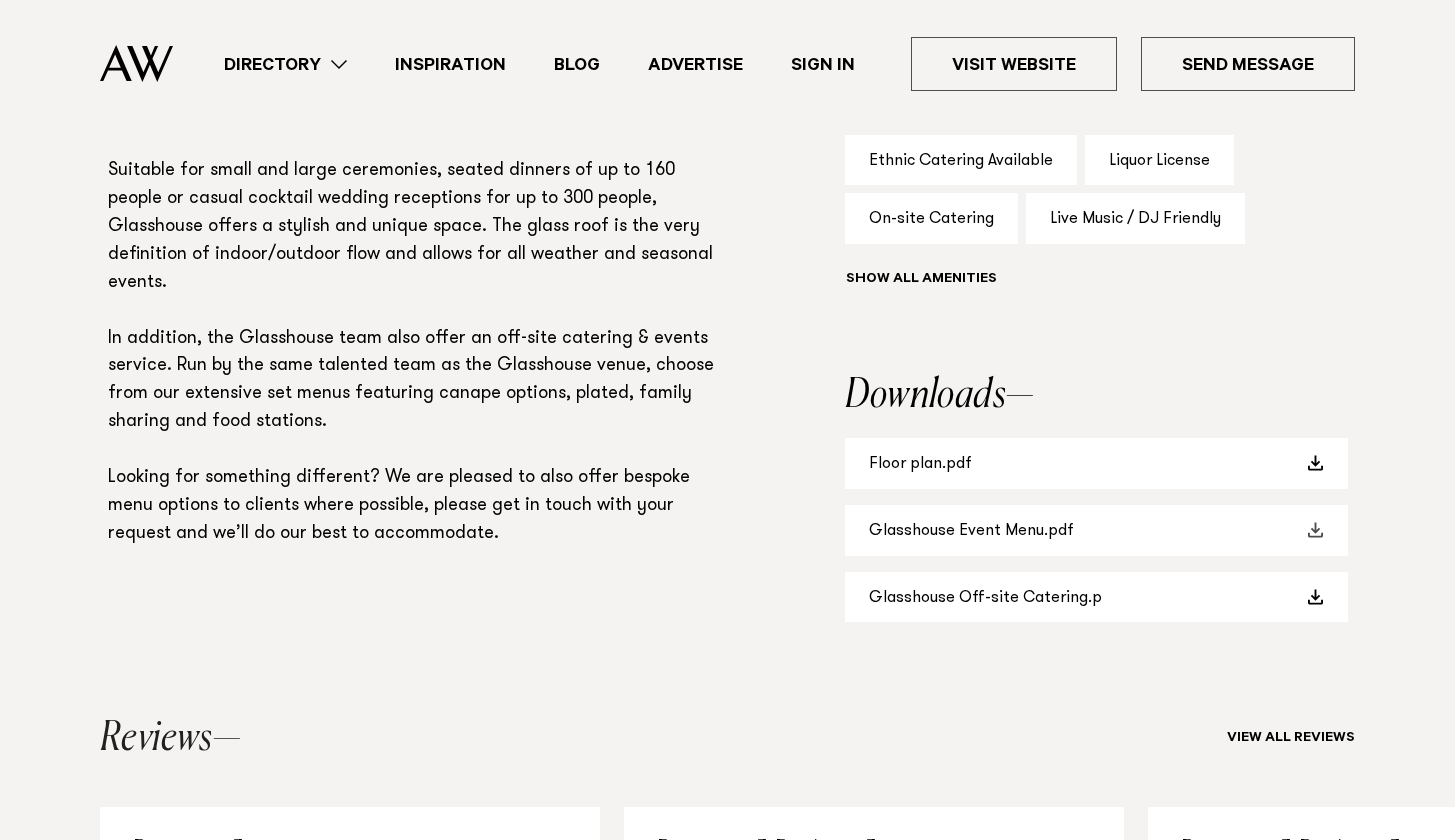 click on "Glasshouse Event Menu.pdf" at bounding box center [1096, 530] 